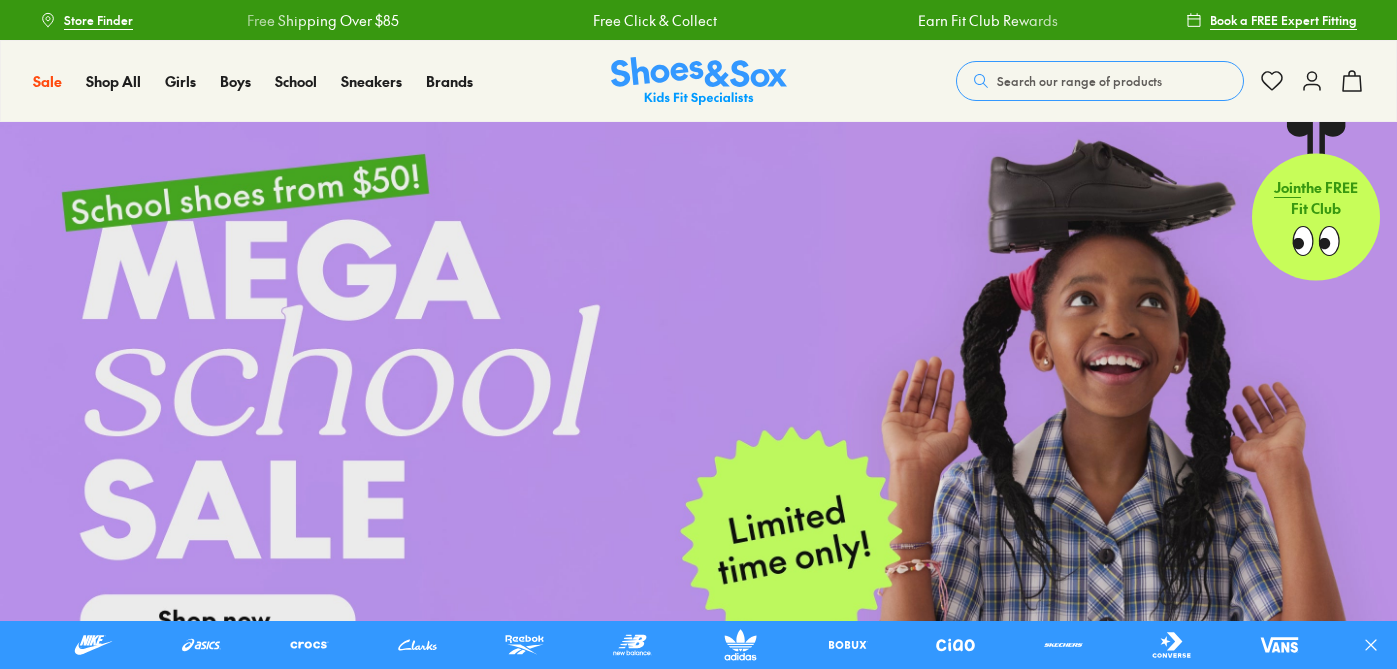 scroll, scrollTop: 0, scrollLeft: 0, axis: both 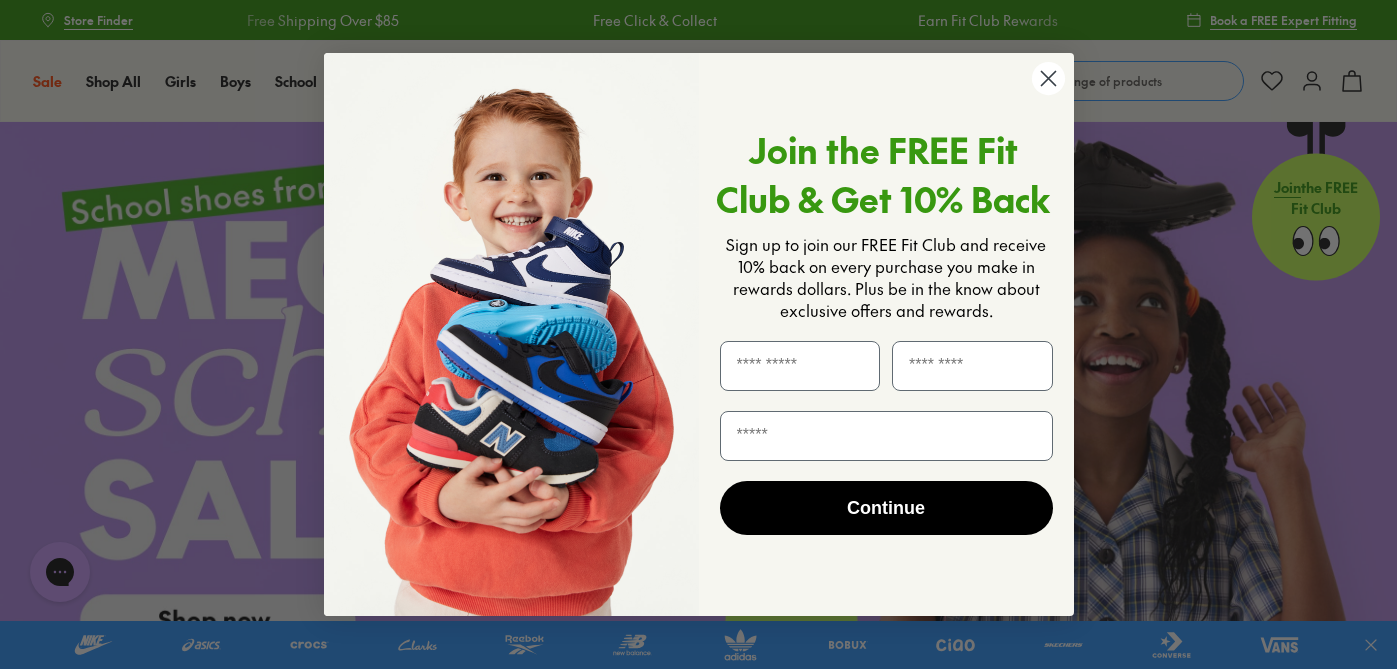 click 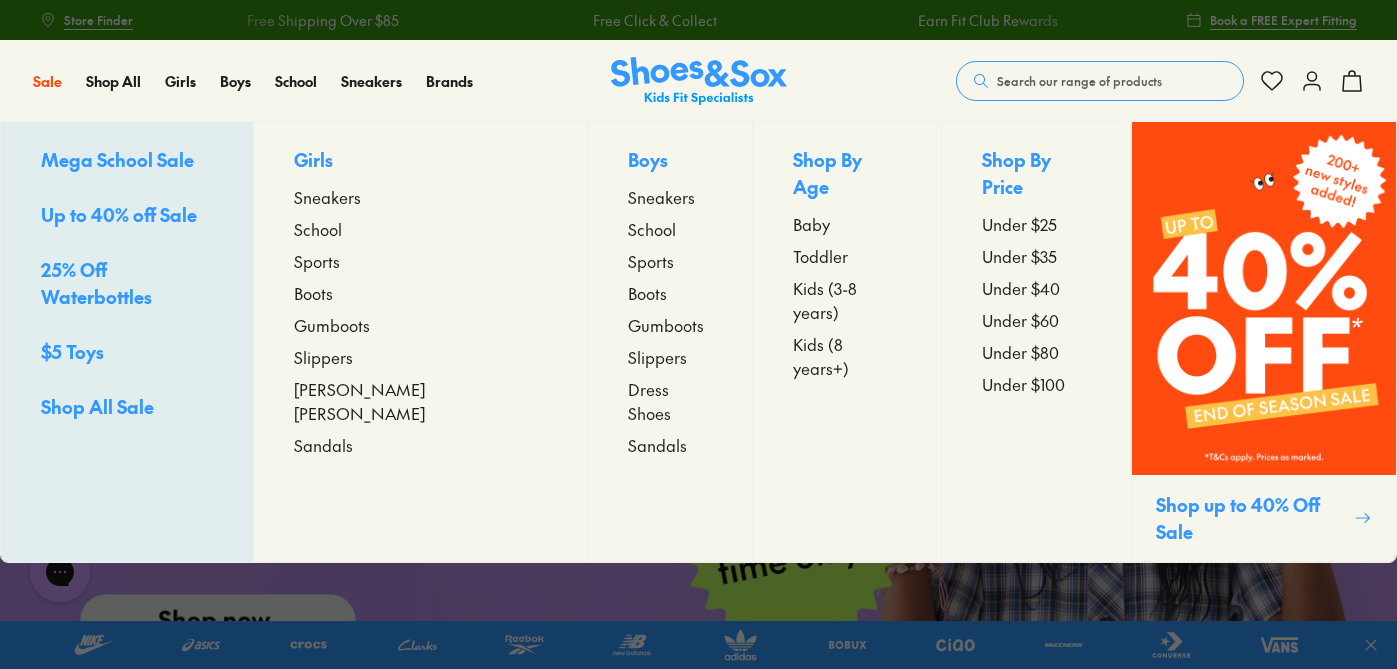 click on "Up to 40% off Sale" at bounding box center [119, 214] 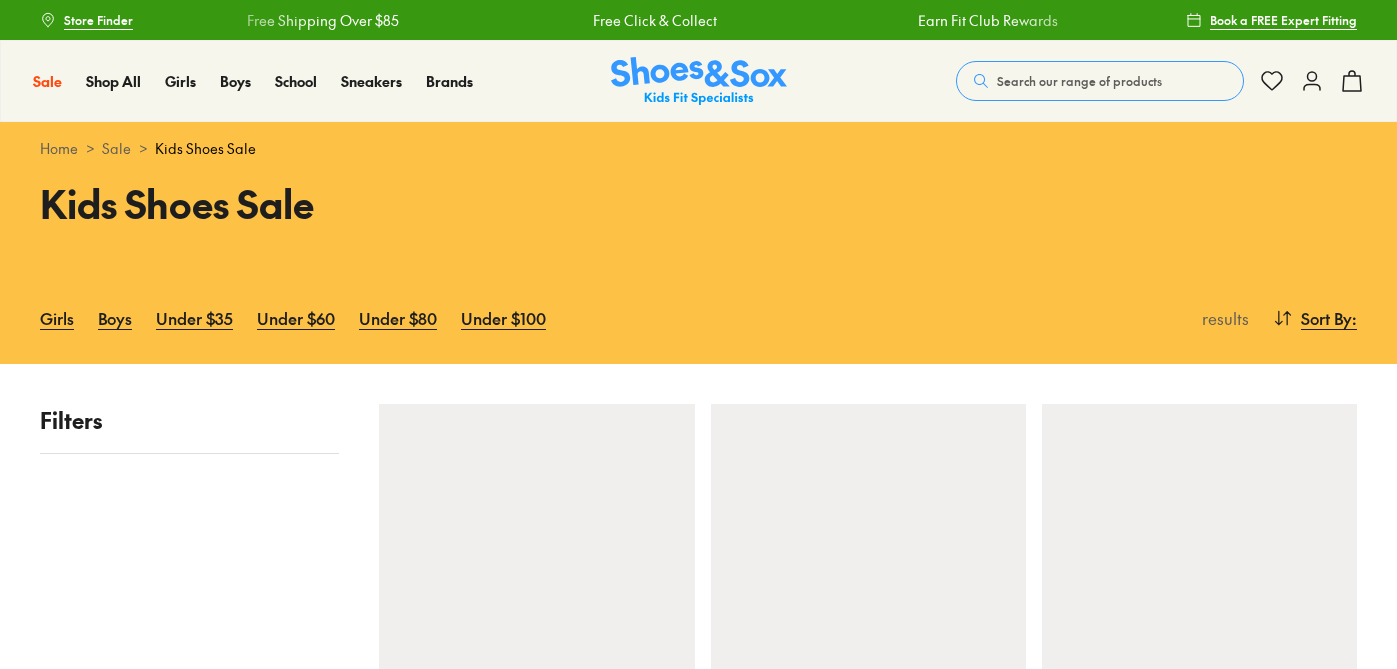 scroll, scrollTop: 0, scrollLeft: 0, axis: both 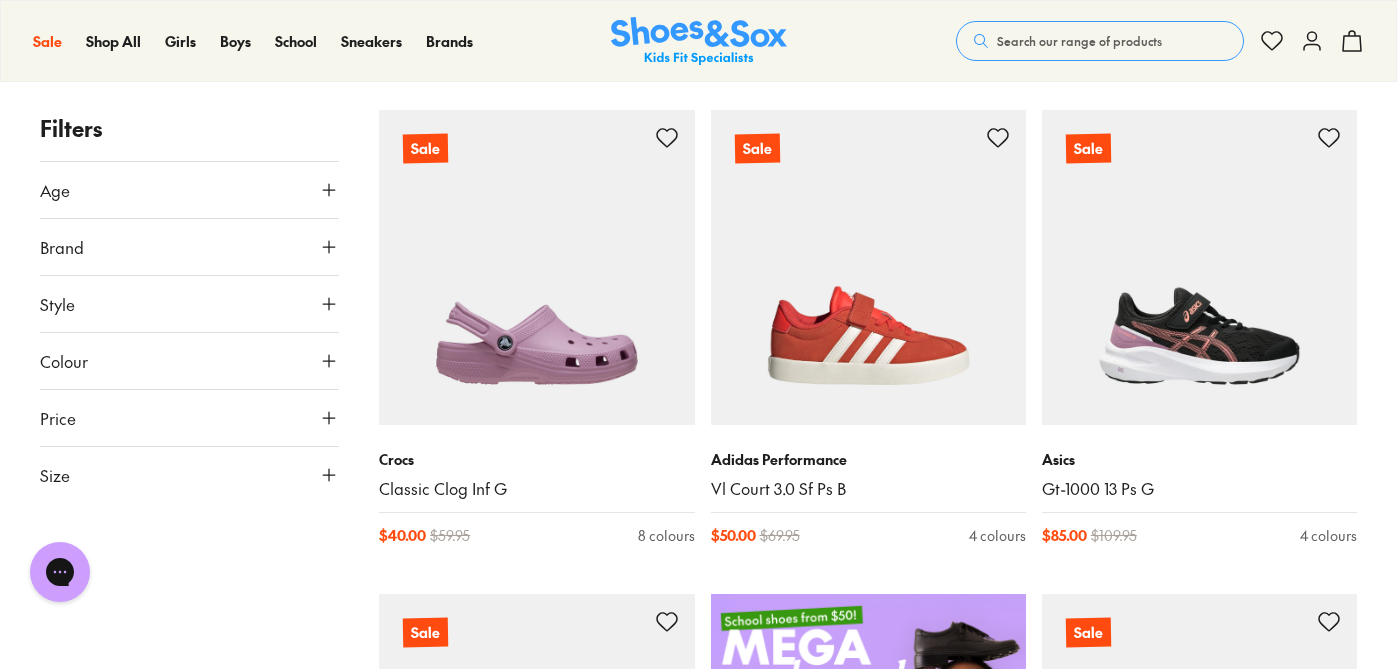 click 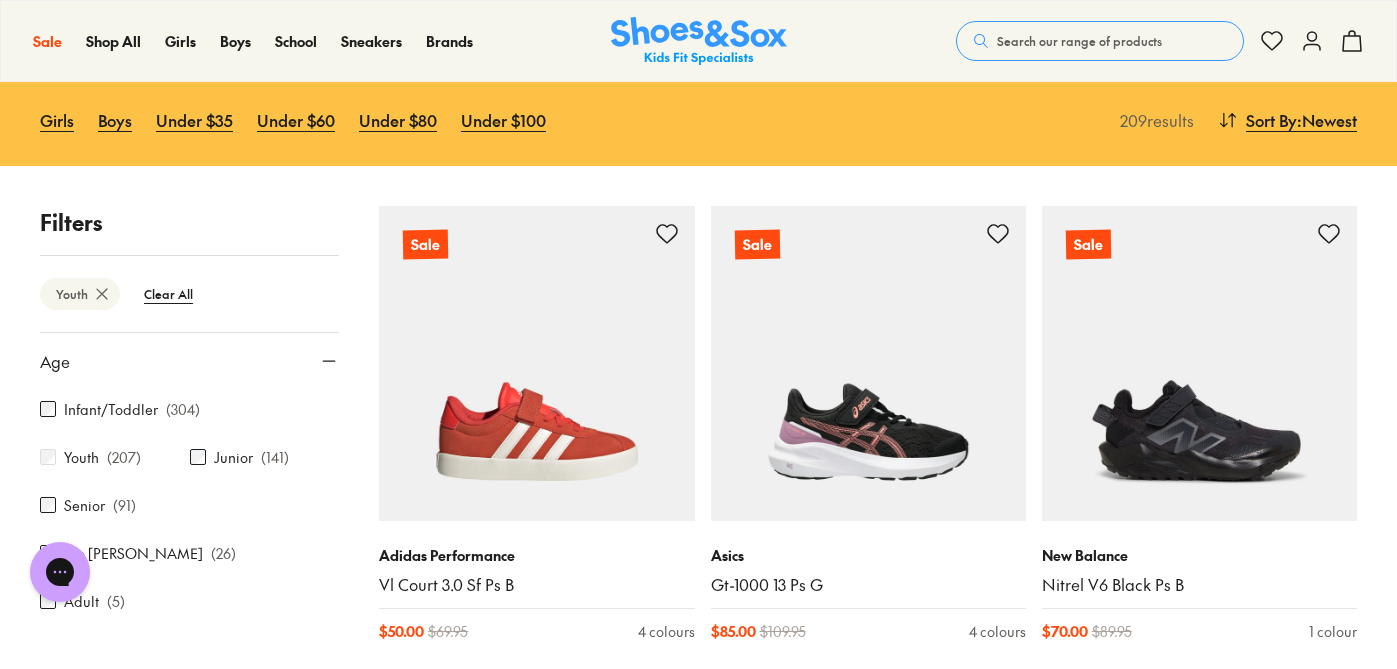 scroll, scrollTop: 204, scrollLeft: 0, axis: vertical 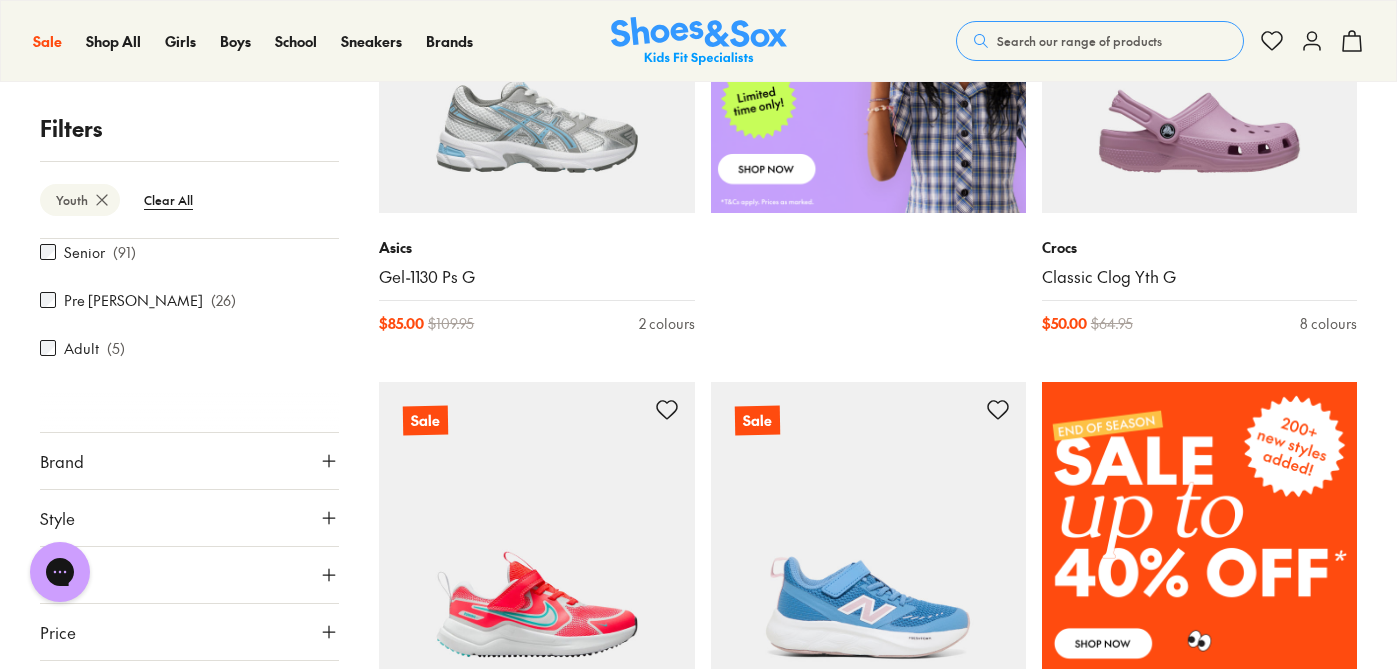 click at bounding box center (189, 412) 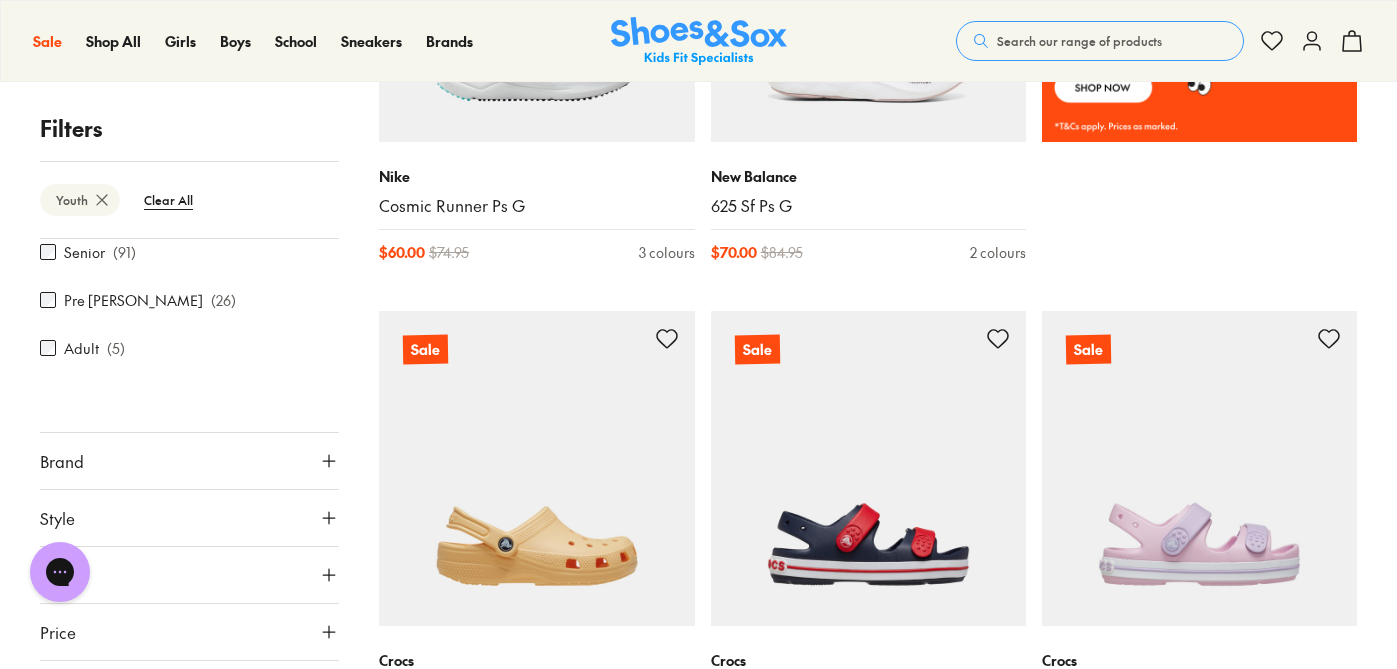 scroll, scrollTop: 1596, scrollLeft: 0, axis: vertical 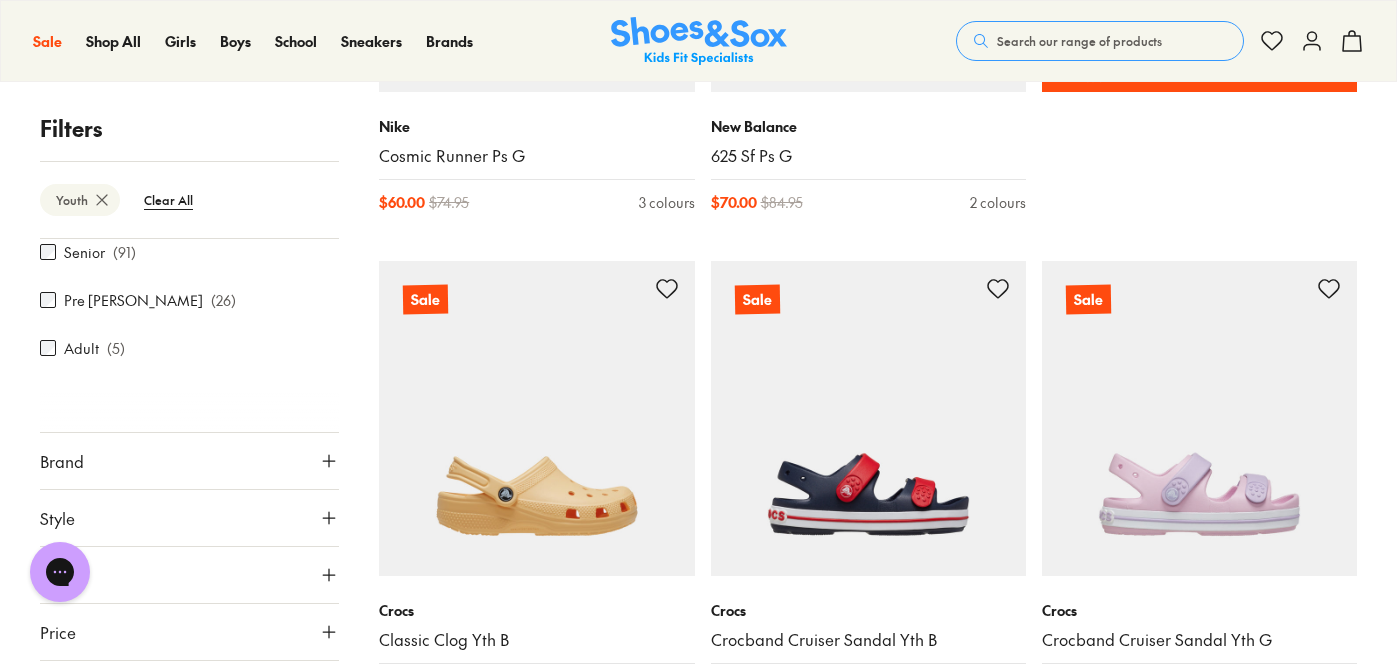 click 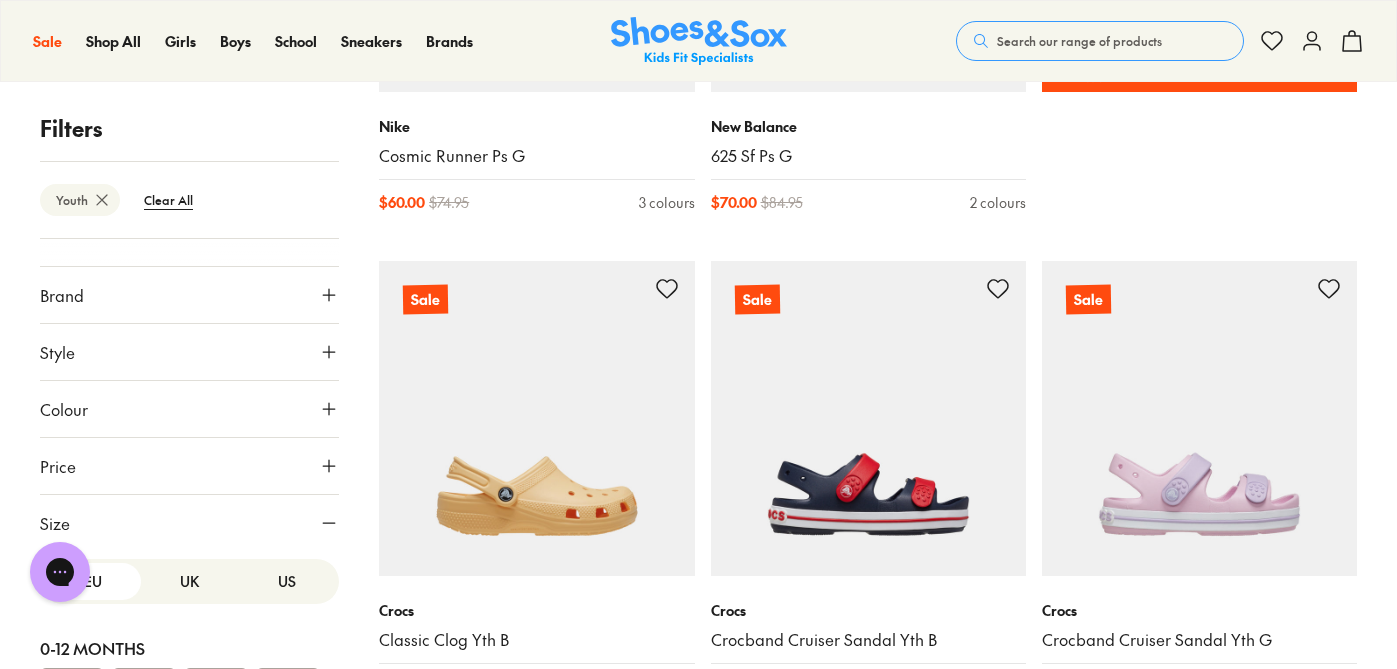 scroll, scrollTop: 327, scrollLeft: 0, axis: vertical 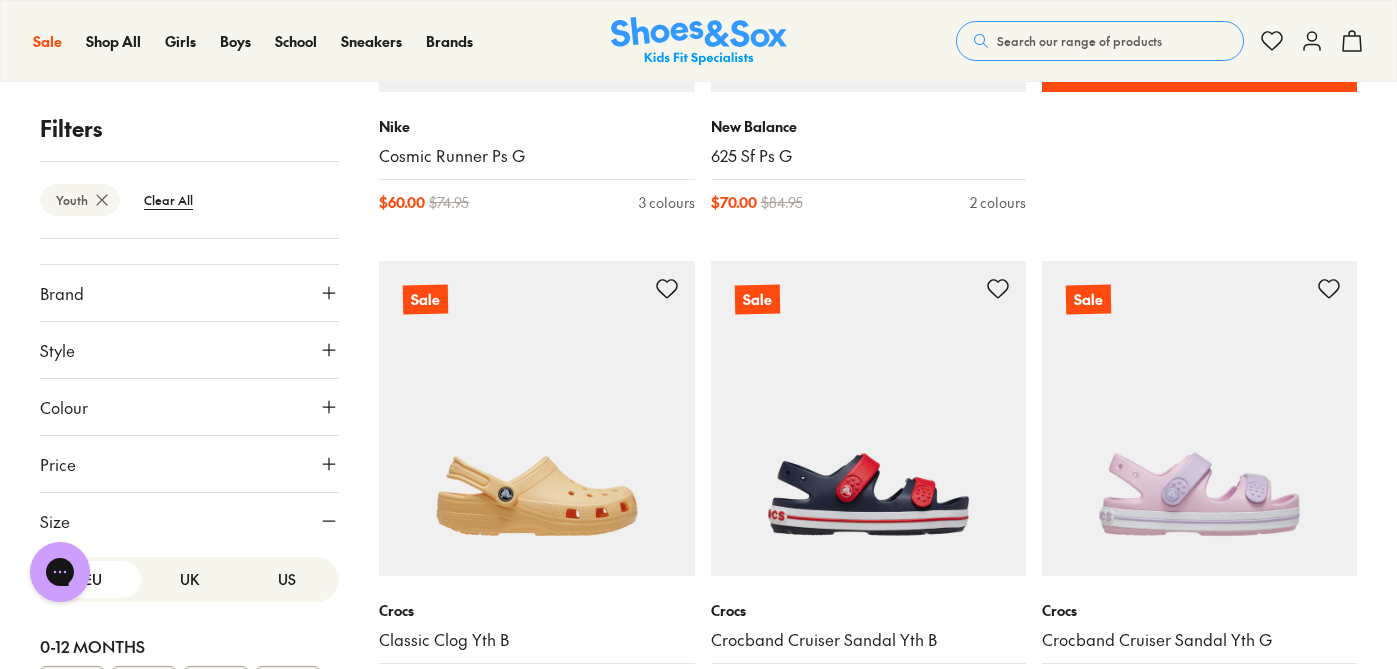 click on "US" at bounding box center (286, 579) 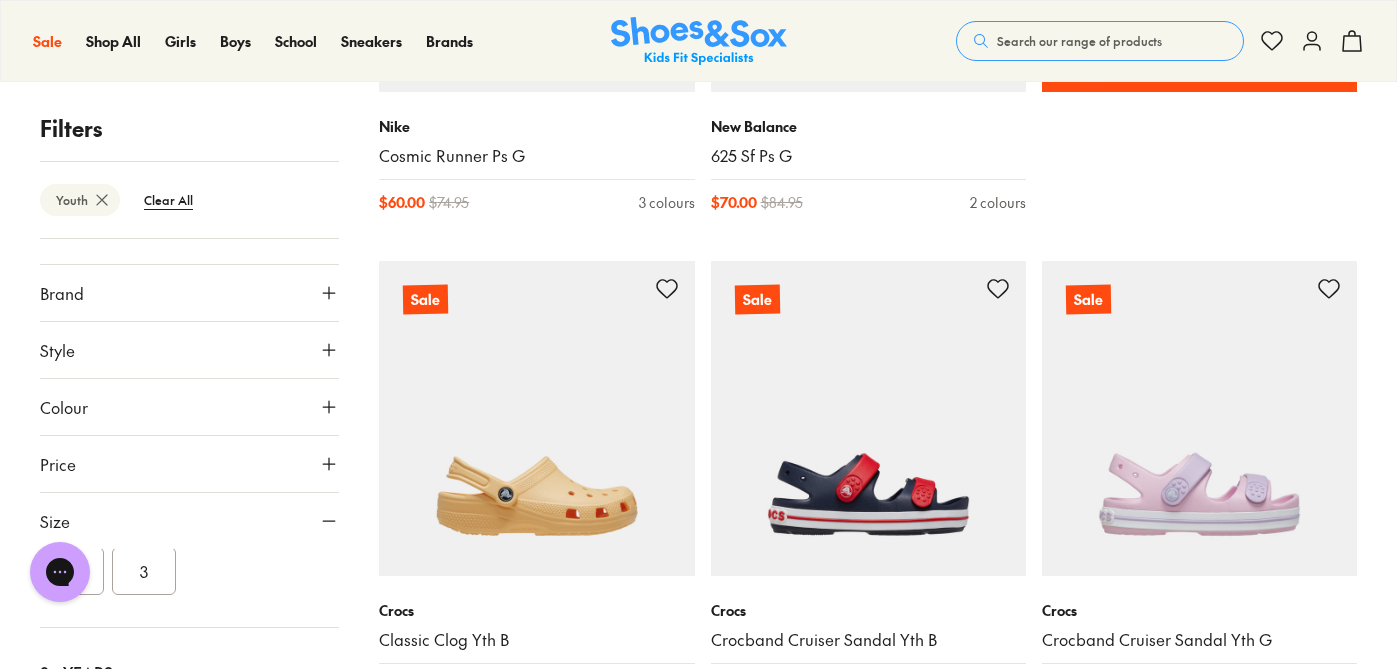 scroll, scrollTop: 525, scrollLeft: 0, axis: vertical 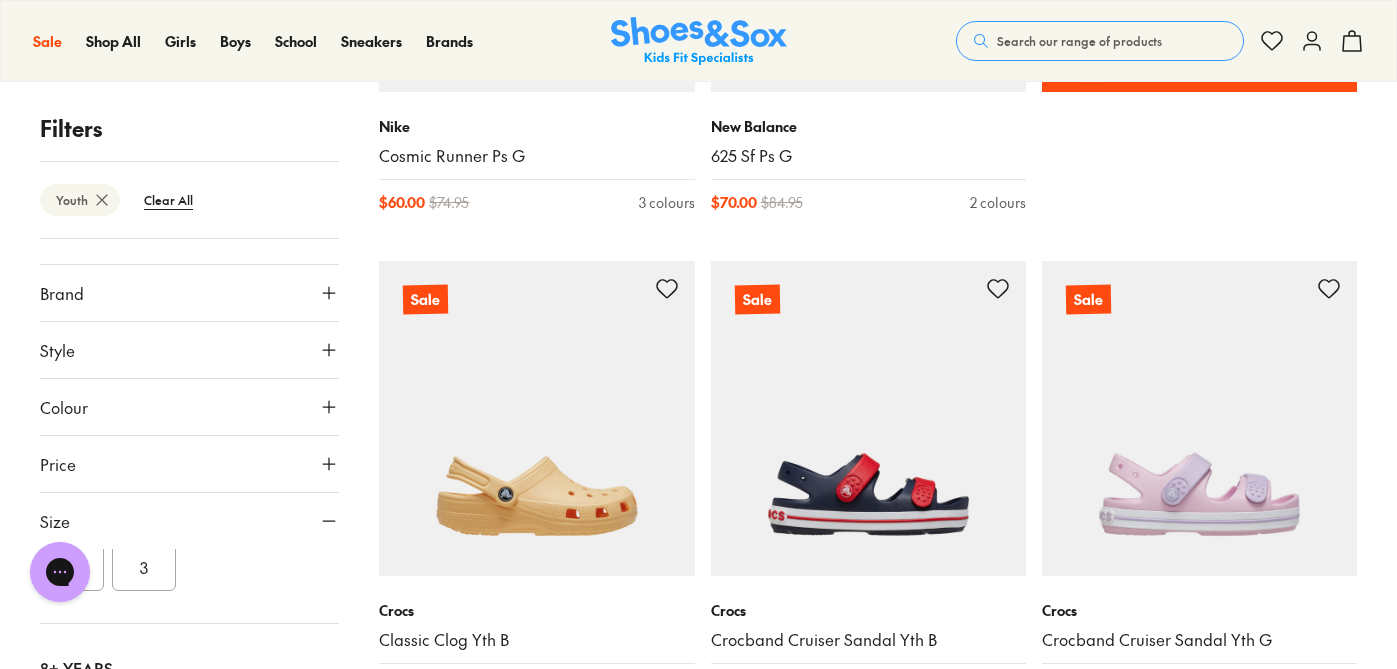 click on "011" at bounding box center [72, 511] 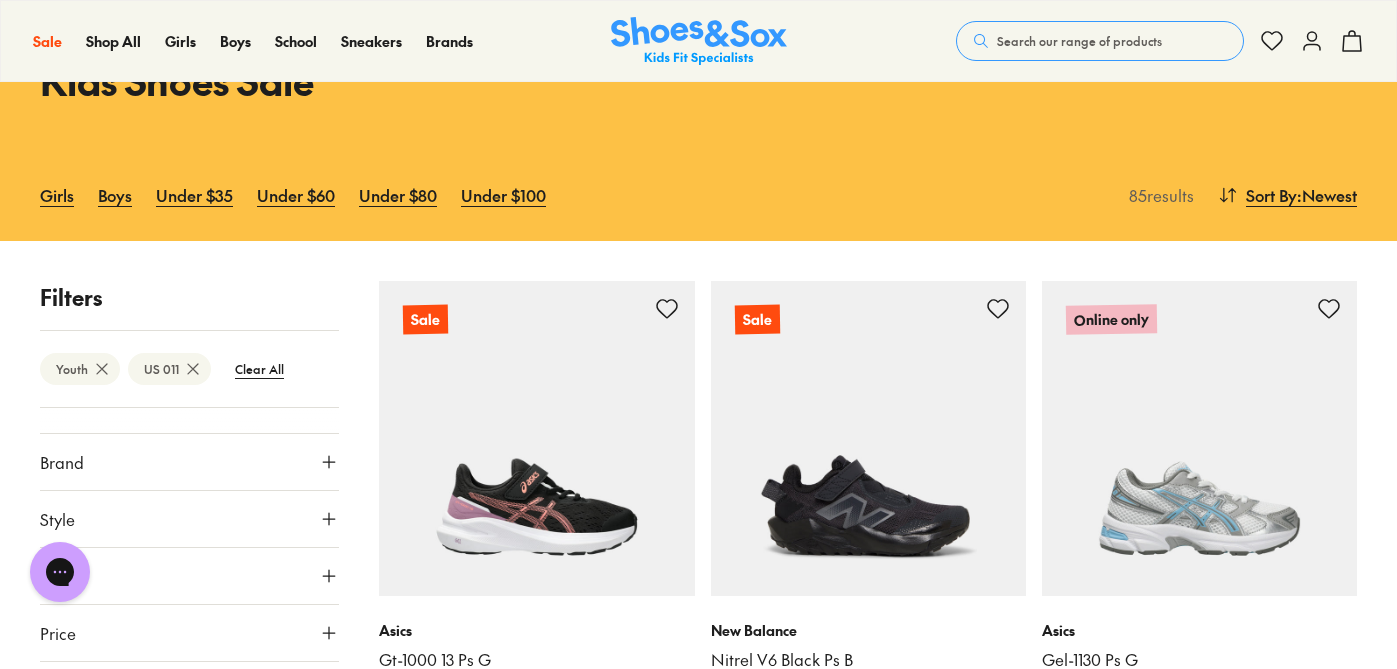 scroll, scrollTop: 120, scrollLeft: 0, axis: vertical 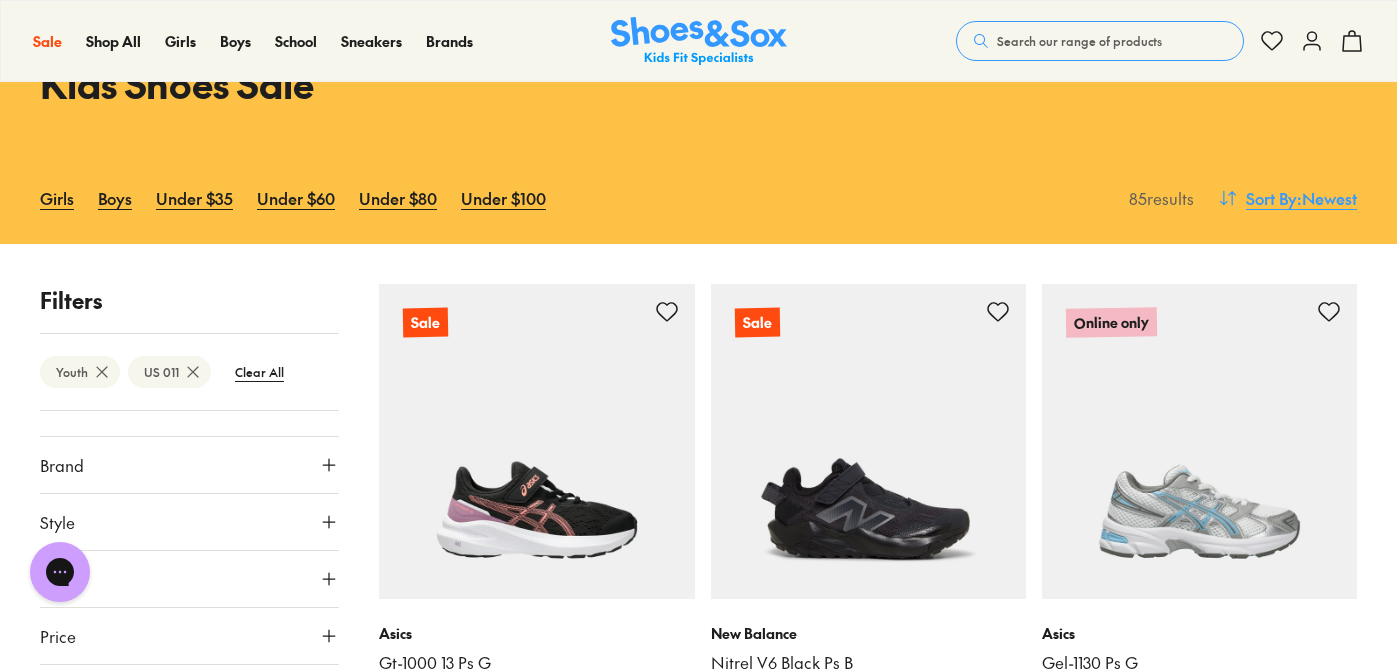 click on "Sort By" at bounding box center (1271, 198) 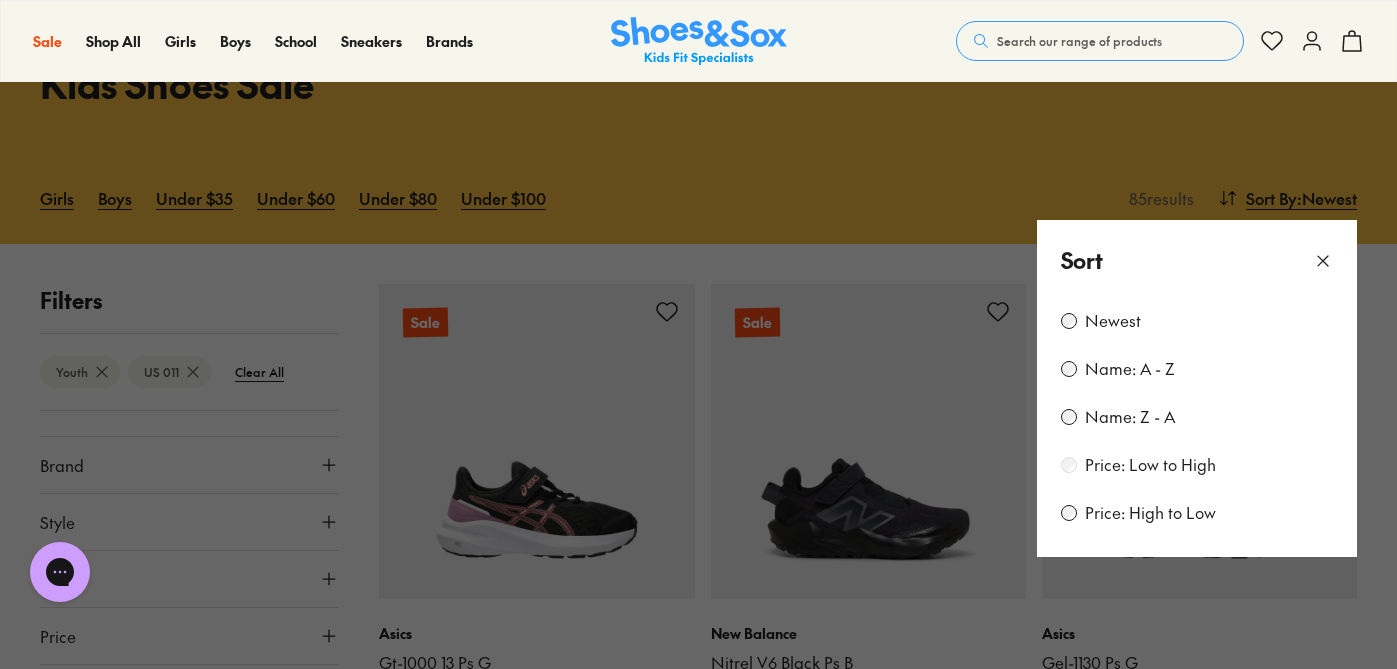 scroll, scrollTop: 51, scrollLeft: 0, axis: vertical 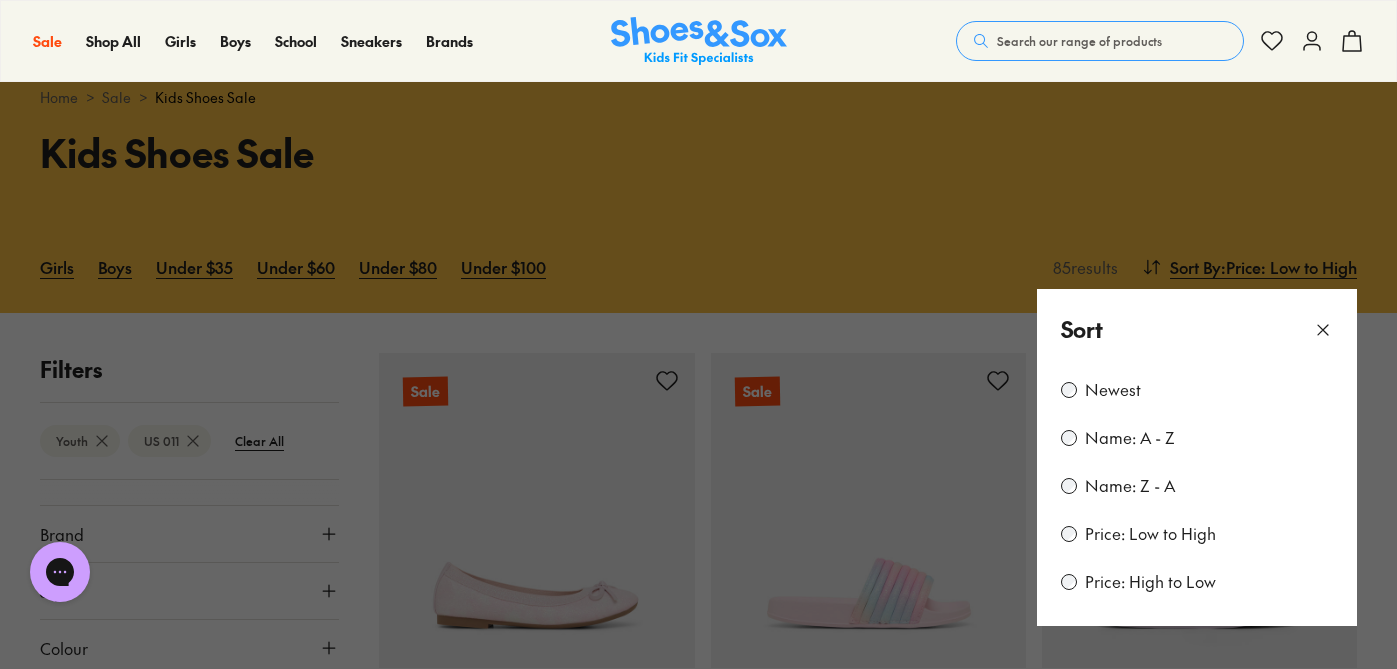 click 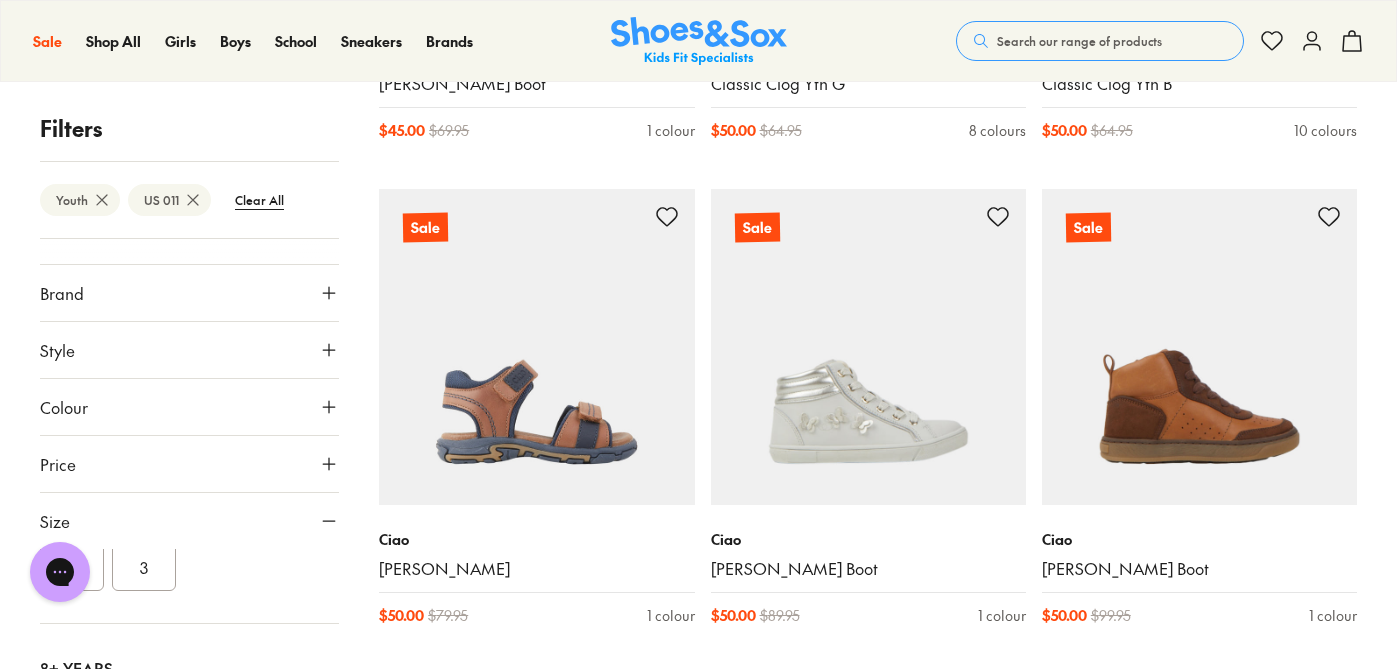 scroll, scrollTop: 4090, scrollLeft: 0, axis: vertical 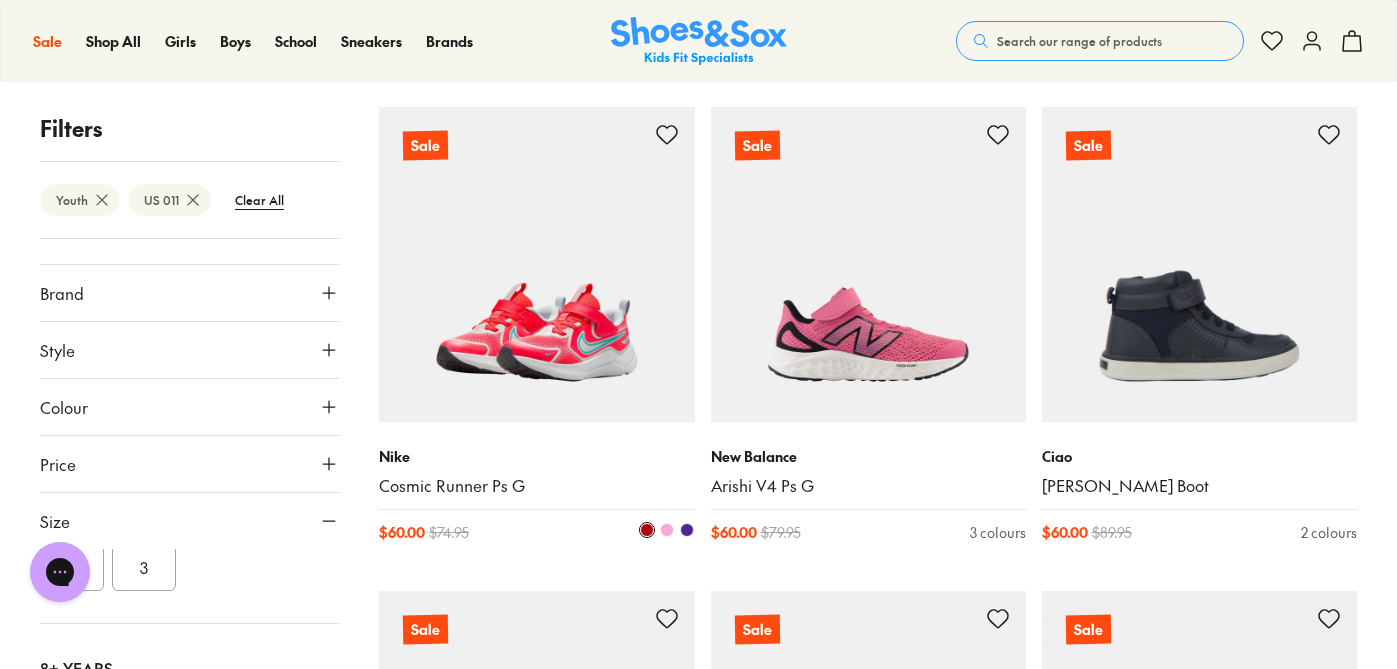 click at bounding box center (536, 264) 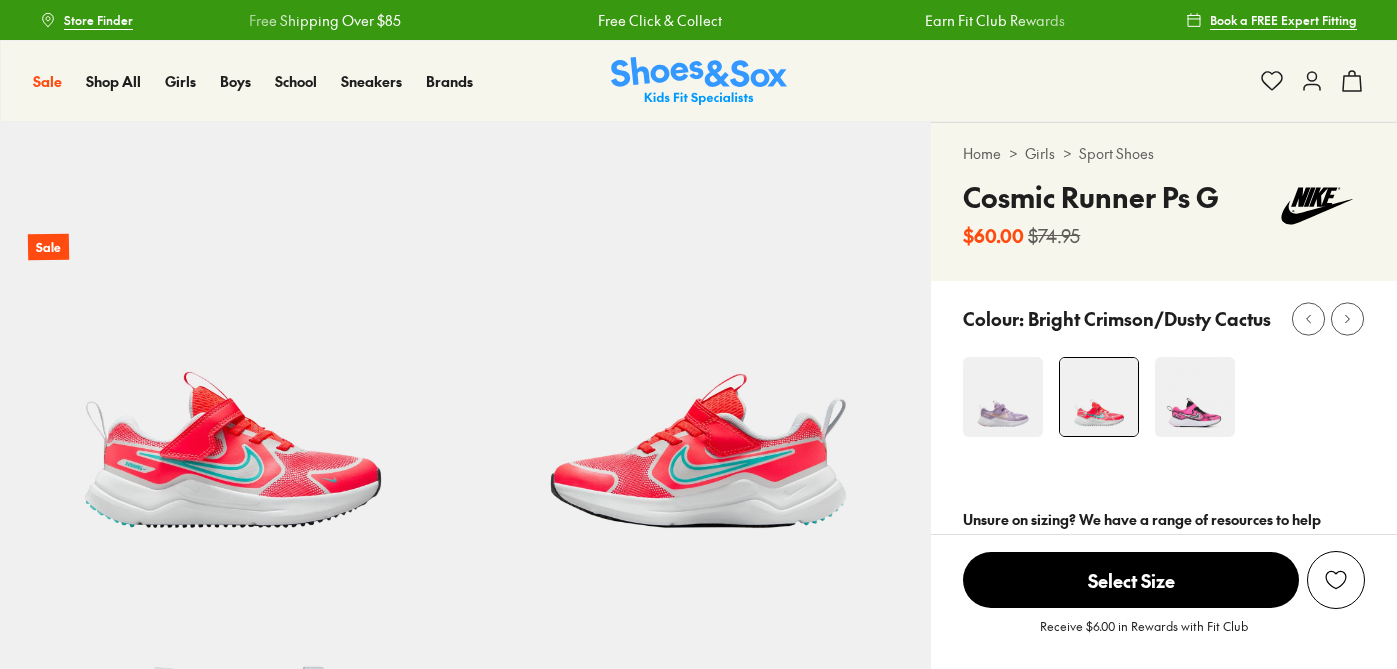 scroll, scrollTop: 0, scrollLeft: 0, axis: both 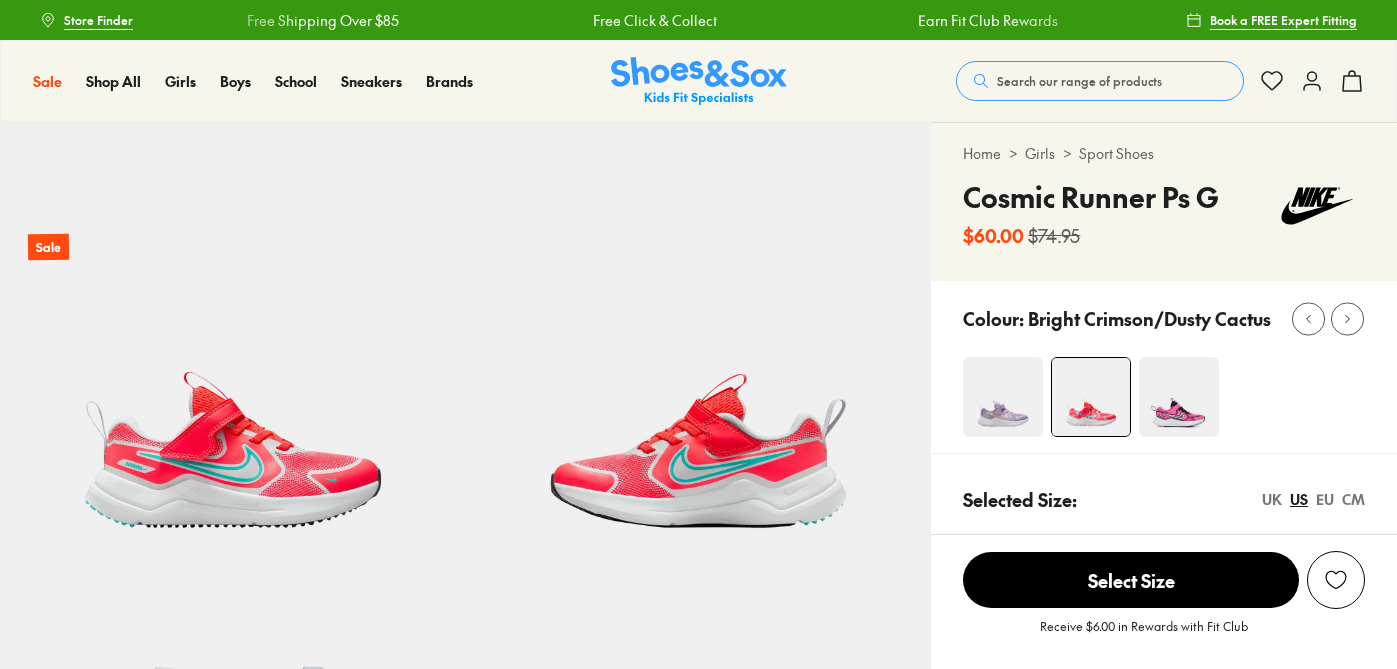 select on "*" 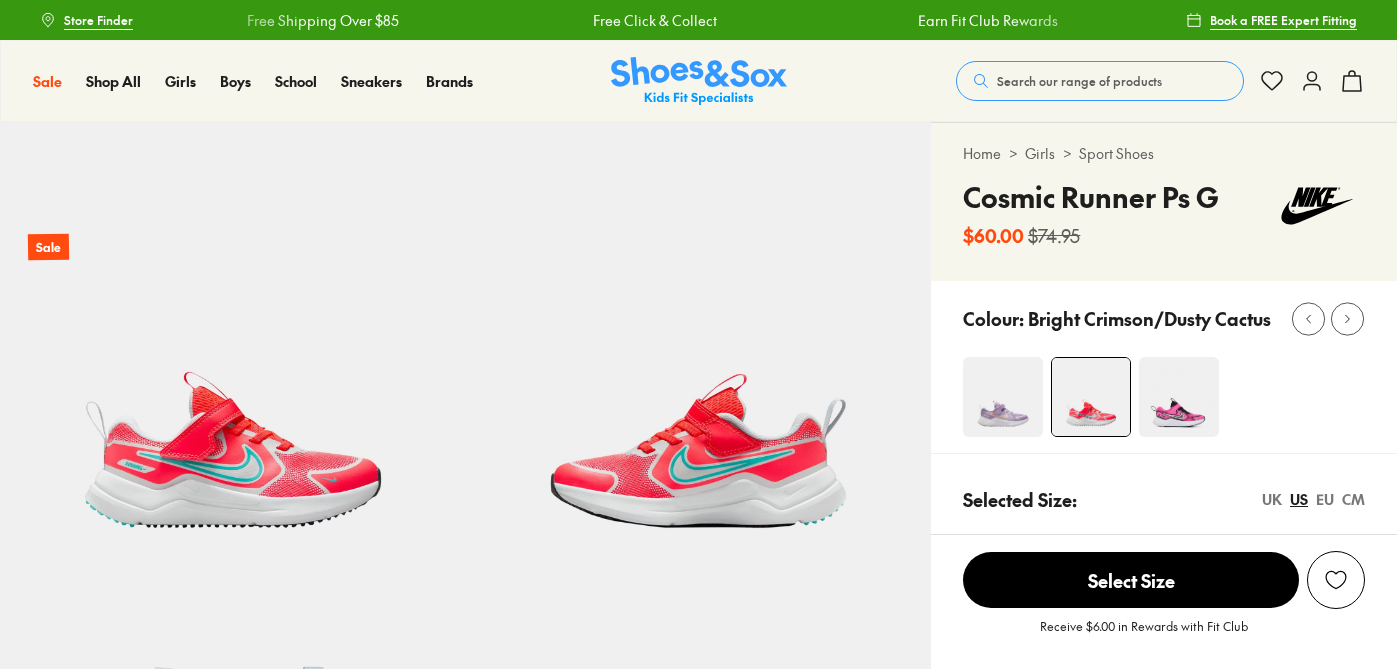 click at bounding box center [1003, 397] 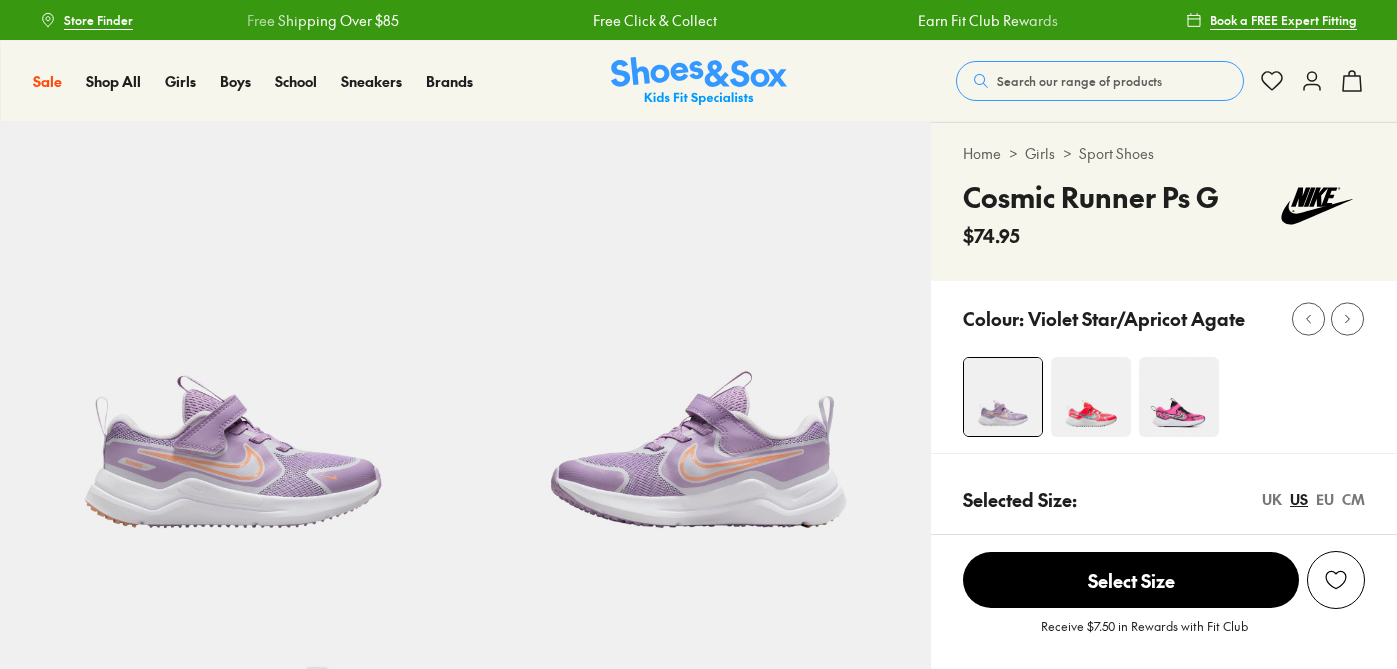 scroll, scrollTop: 0, scrollLeft: 0, axis: both 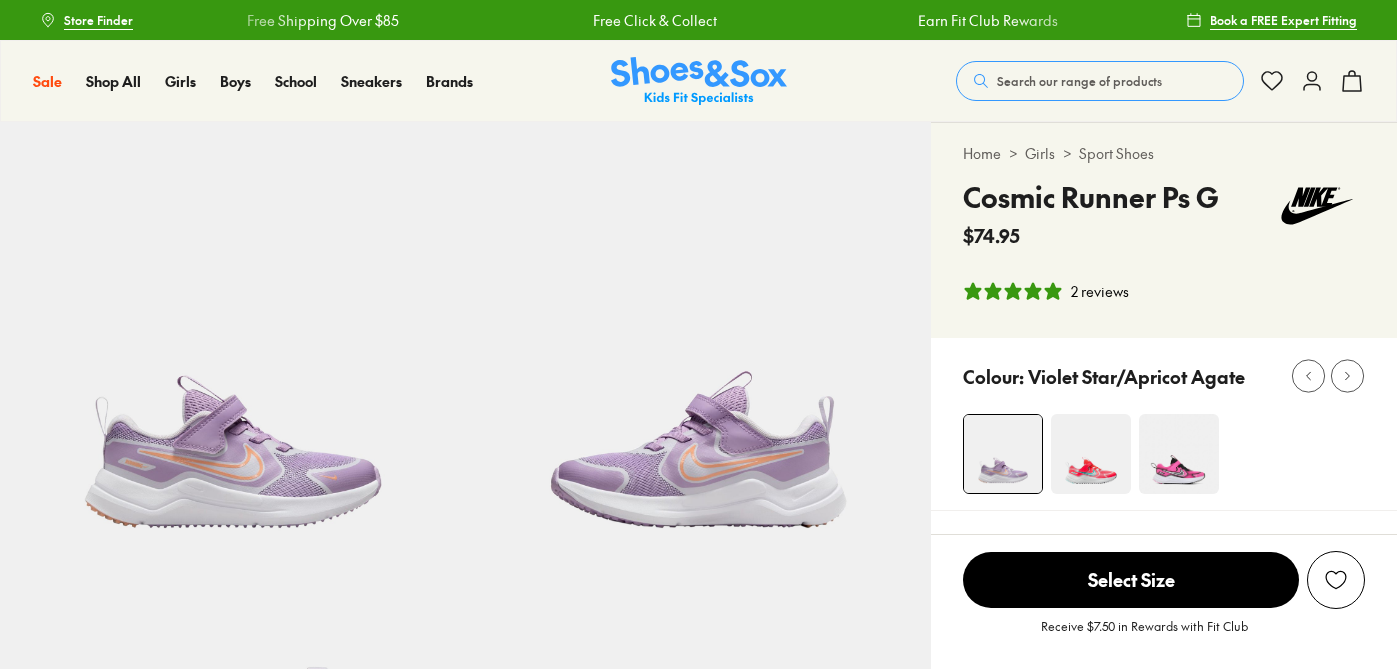 select on "*" 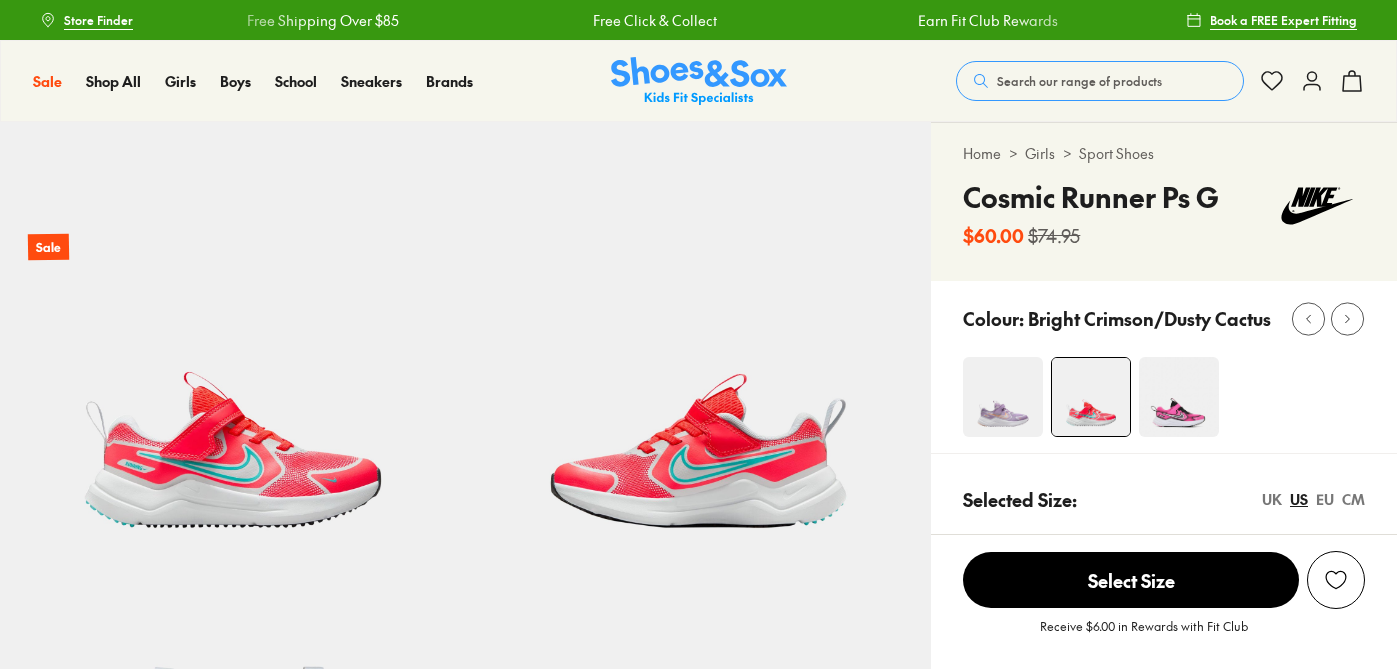 select on "*" 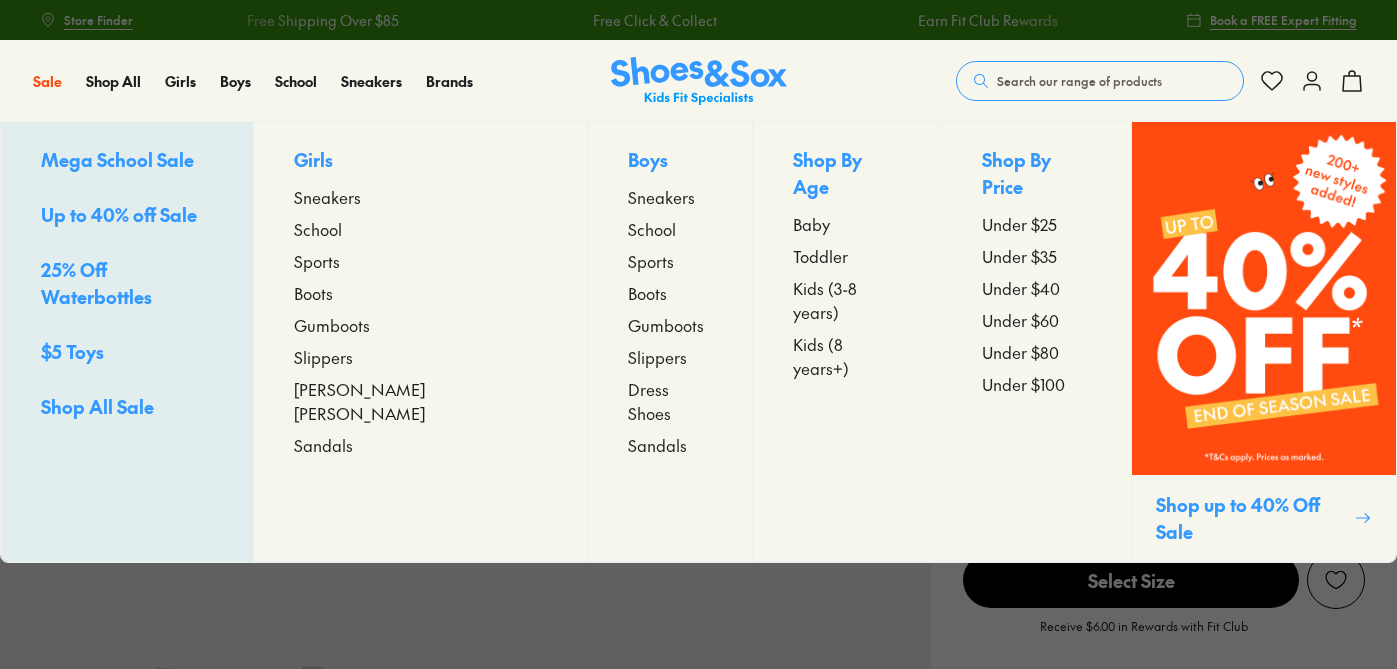 scroll, scrollTop: 0, scrollLeft: 0, axis: both 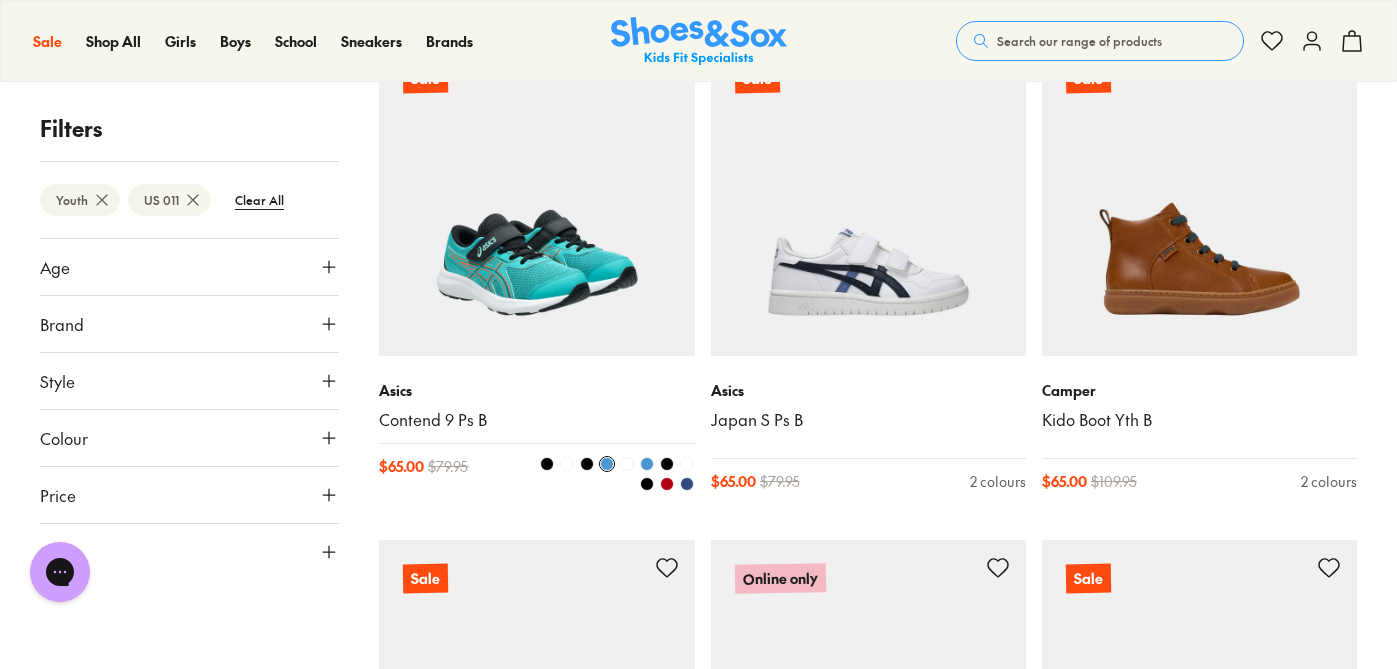 click at bounding box center [667, 484] 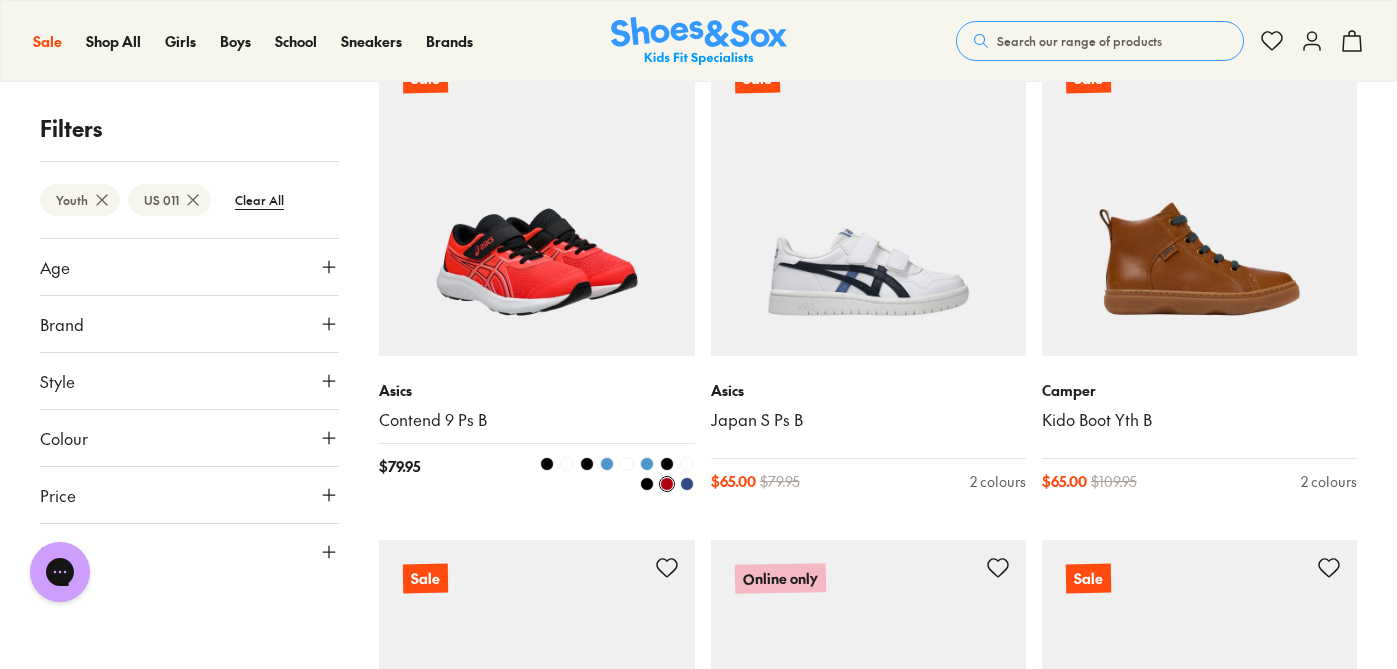 click at bounding box center (647, 484) 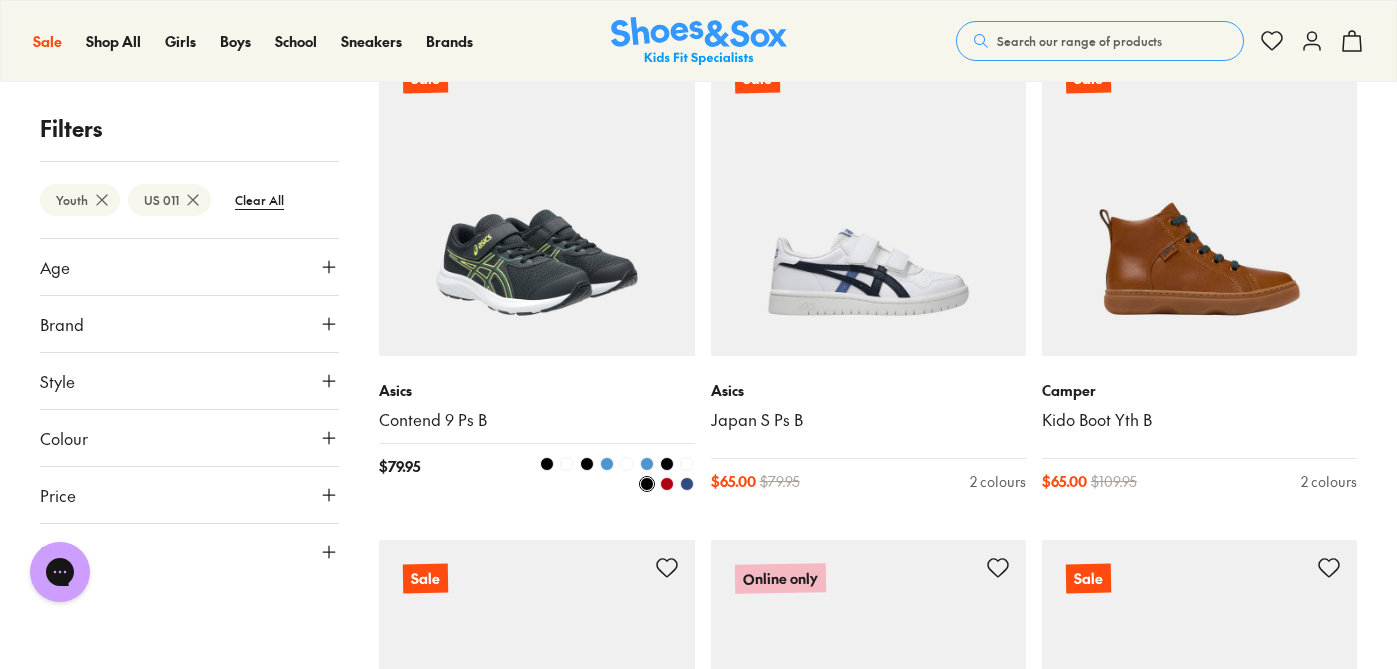 click at bounding box center [687, 484] 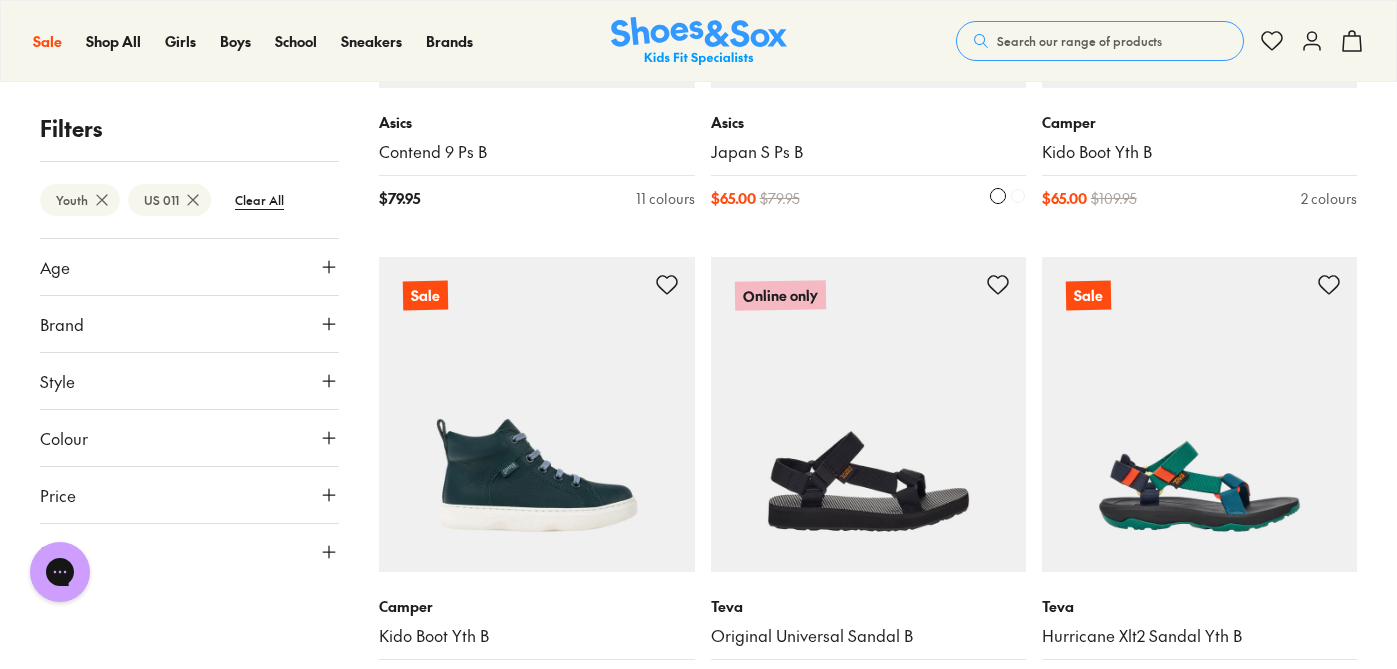 scroll, scrollTop: 4727, scrollLeft: 0, axis: vertical 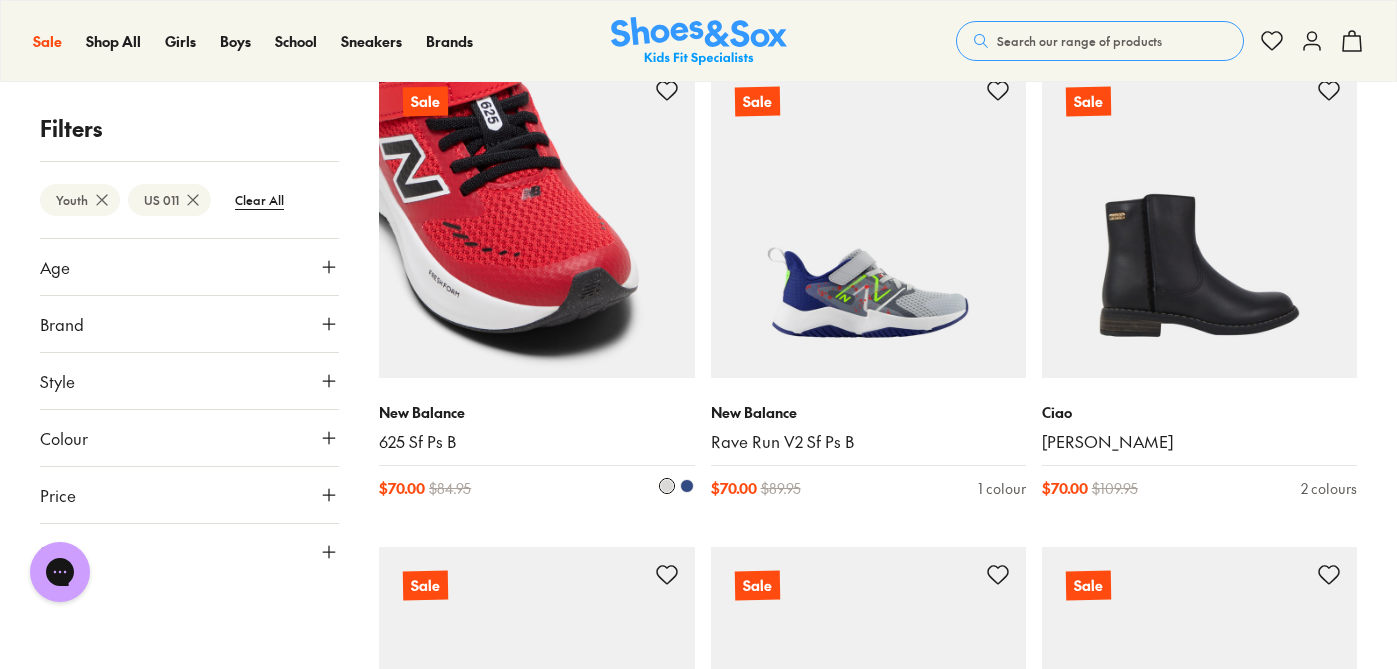 click at bounding box center (687, 486) 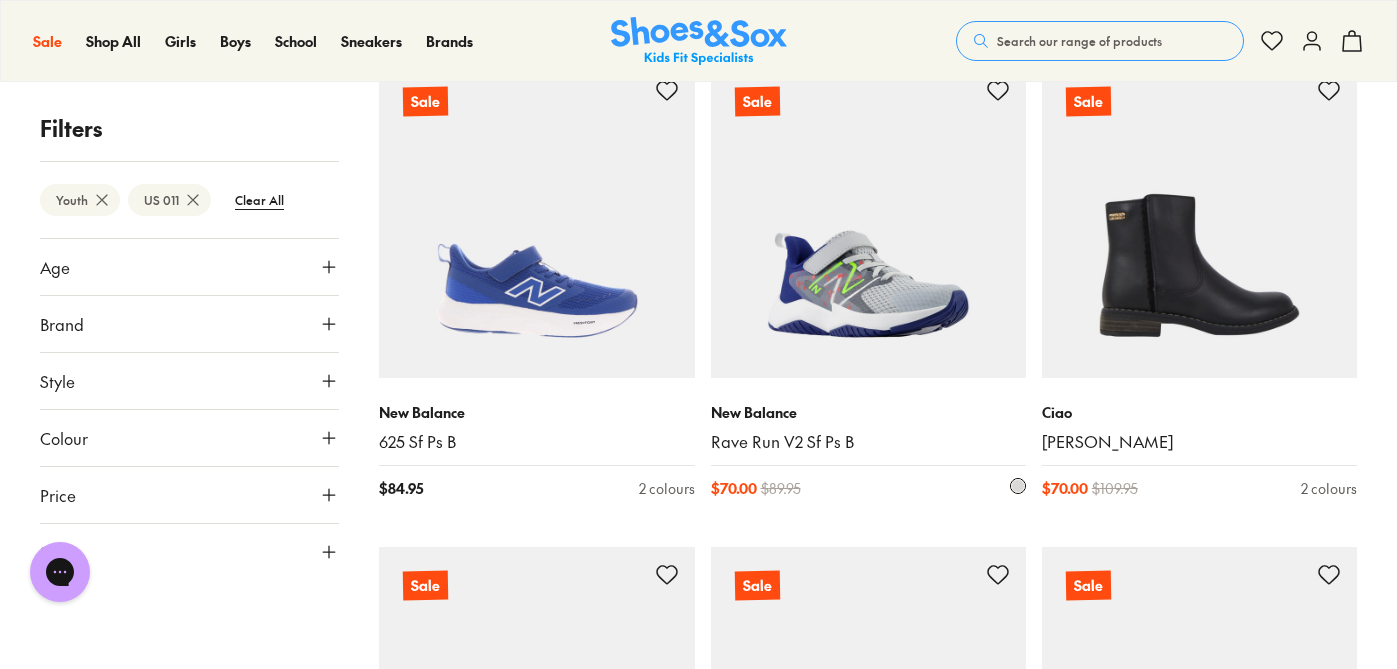 click at bounding box center (868, 220) 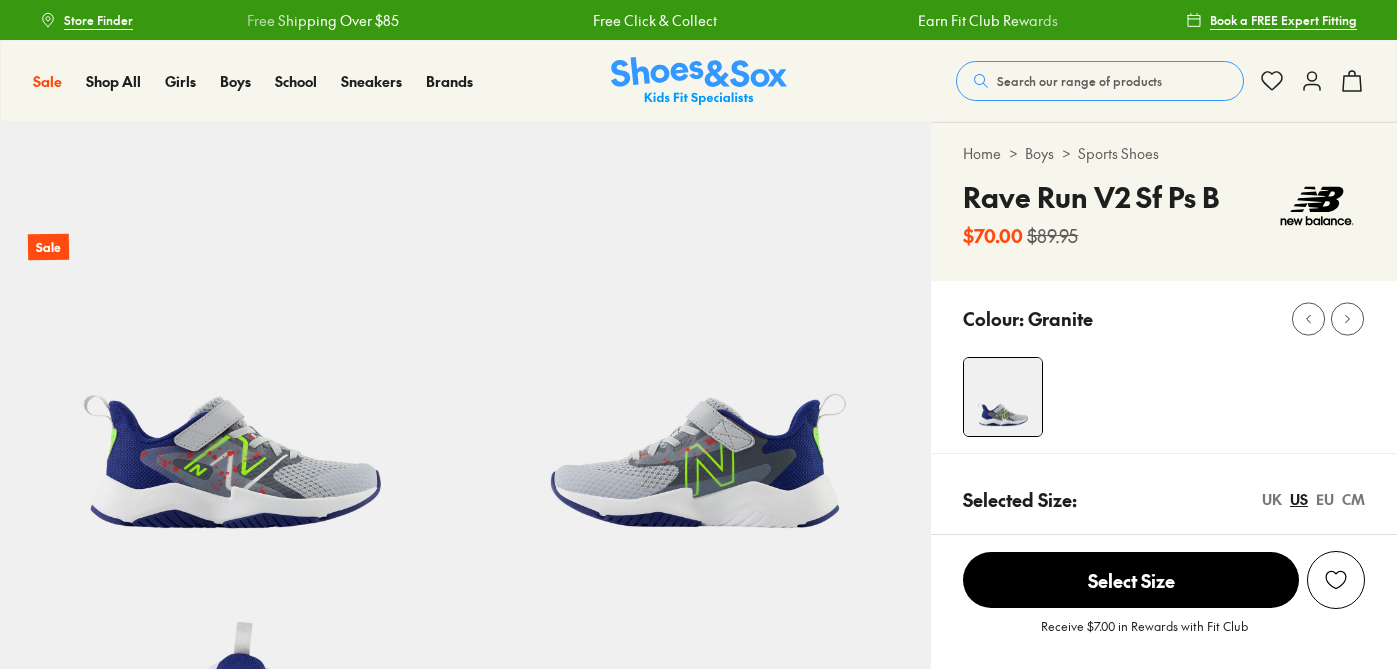 scroll, scrollTop: 0, scrollLeft: 0, axis: both 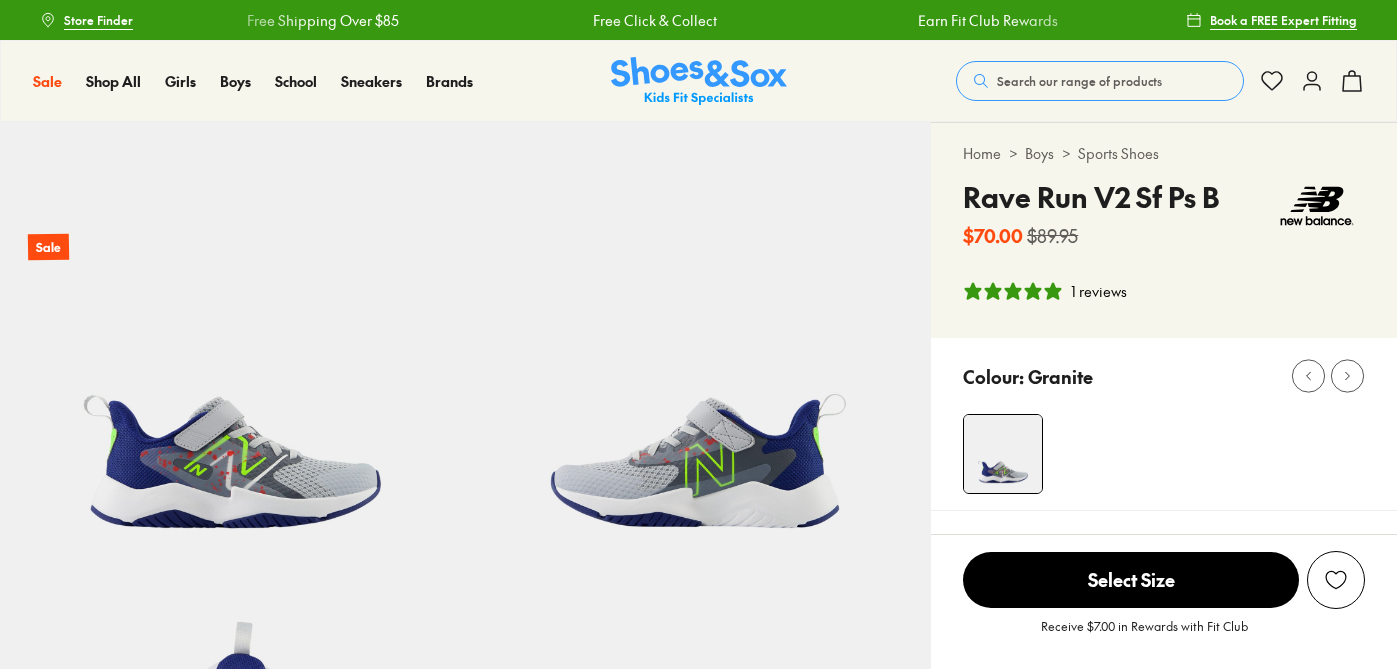 select on "*" 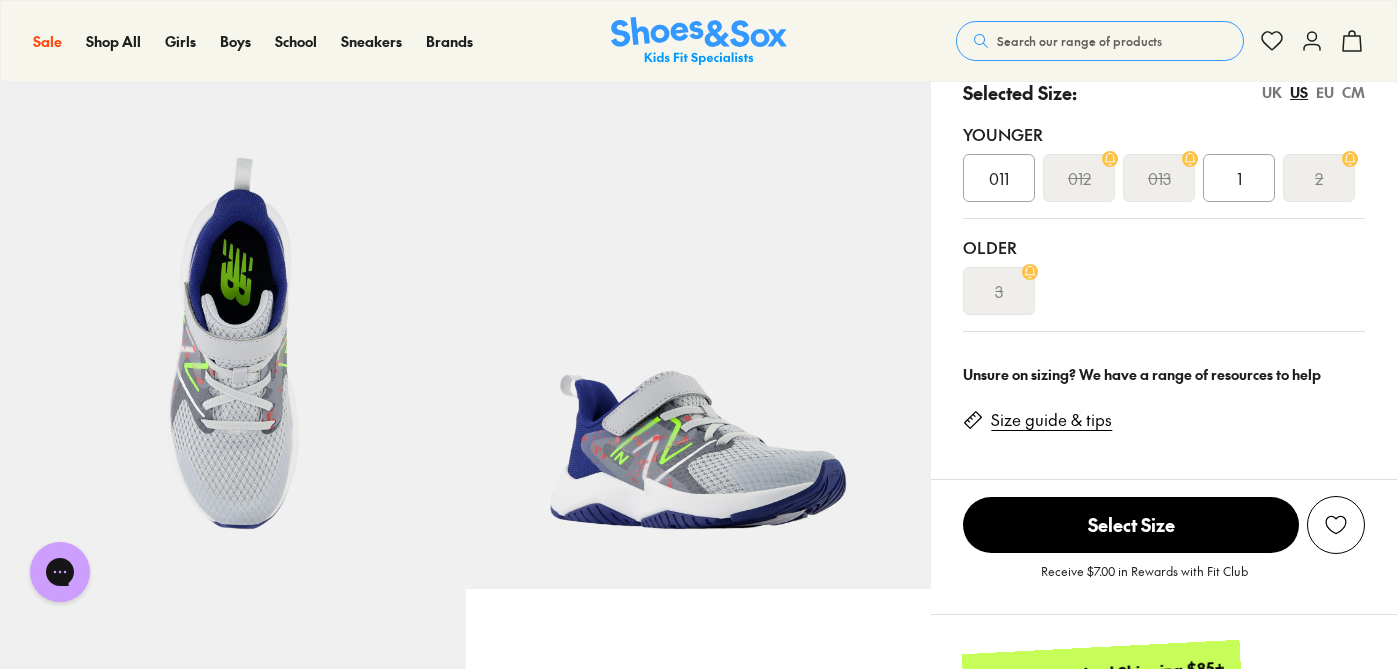 scroll, scrollTop: 0, scrollLeft: 0, axis: both 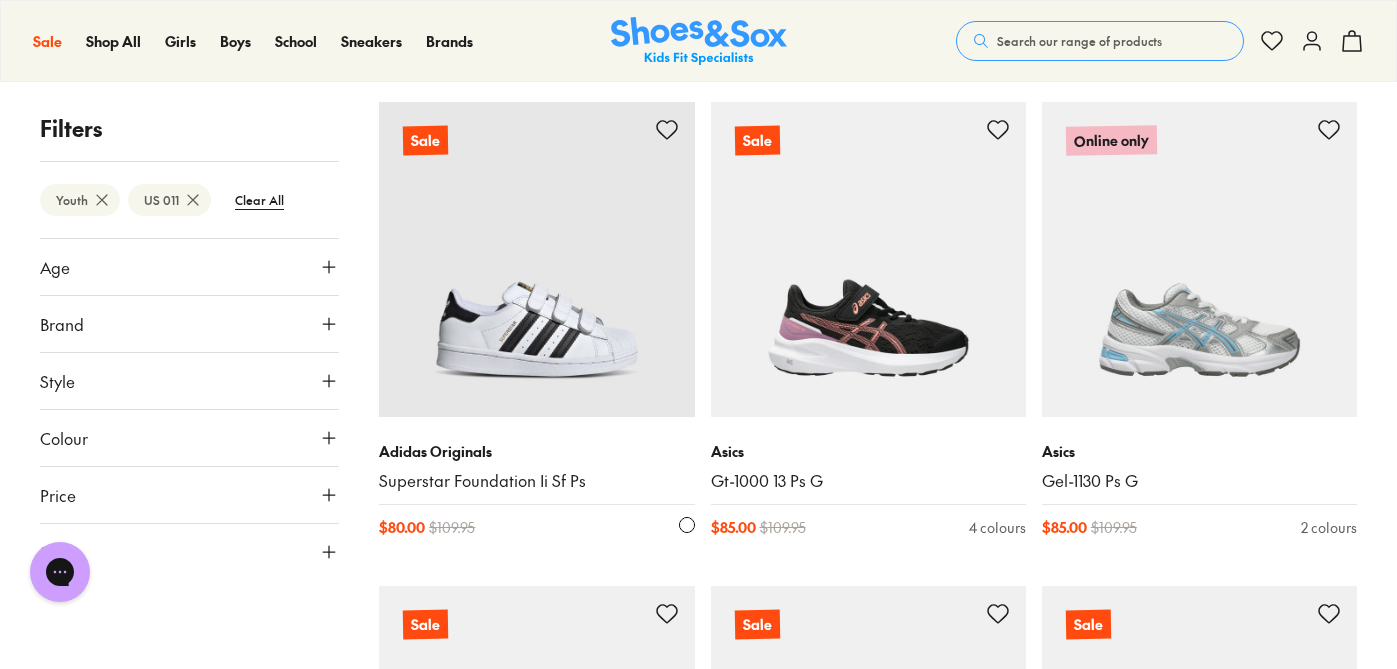 click at bounding box center (536, 259) 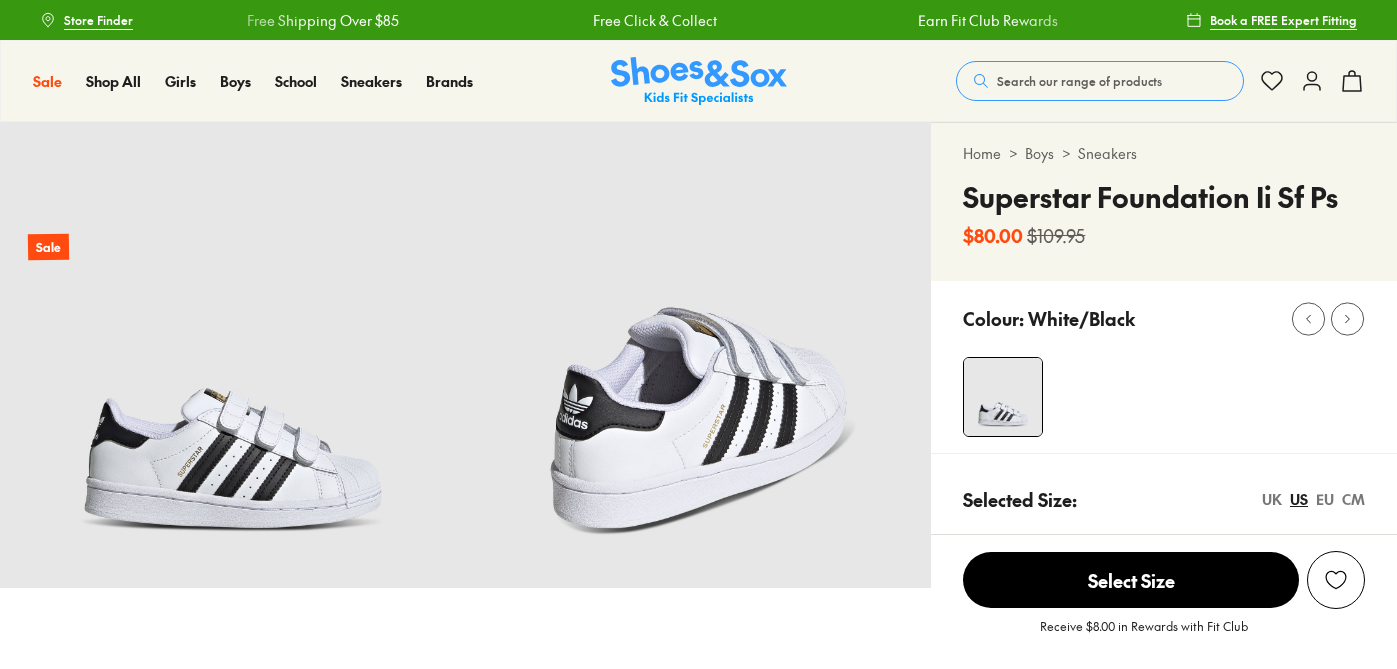 scroll, scrollTop: 0, scrollLeft: 0, axis: both 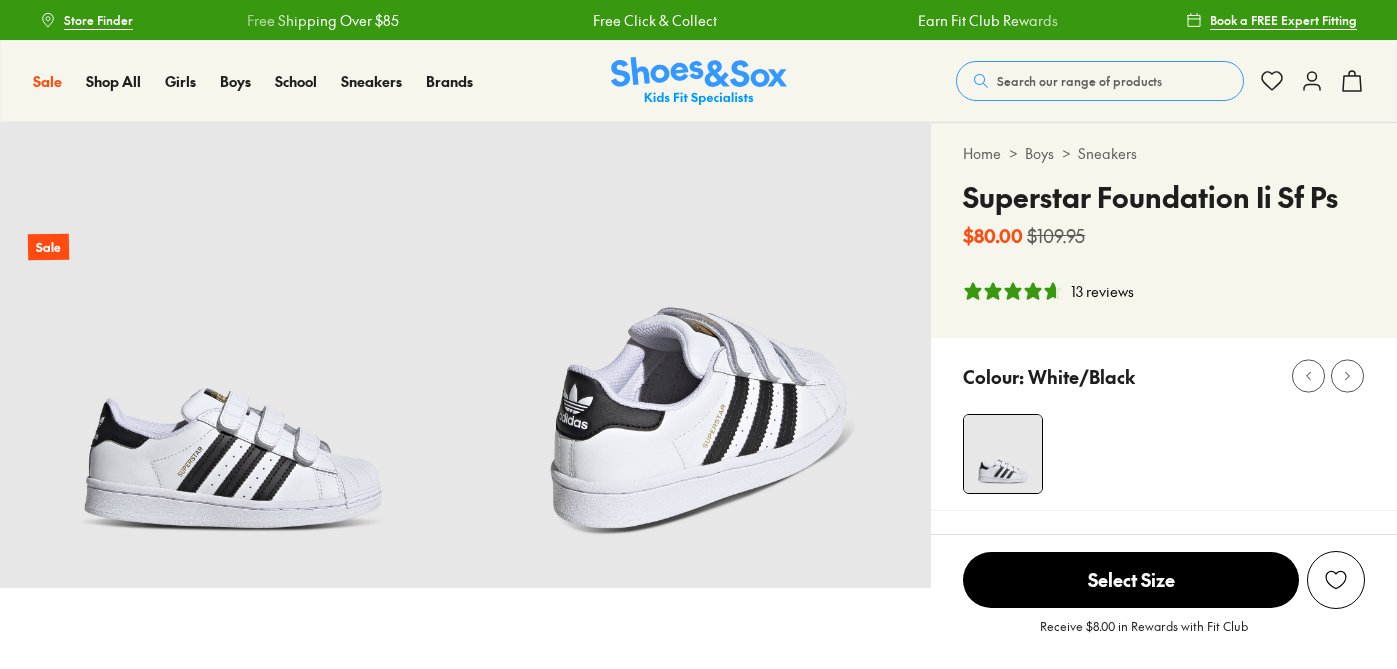 select on "*" 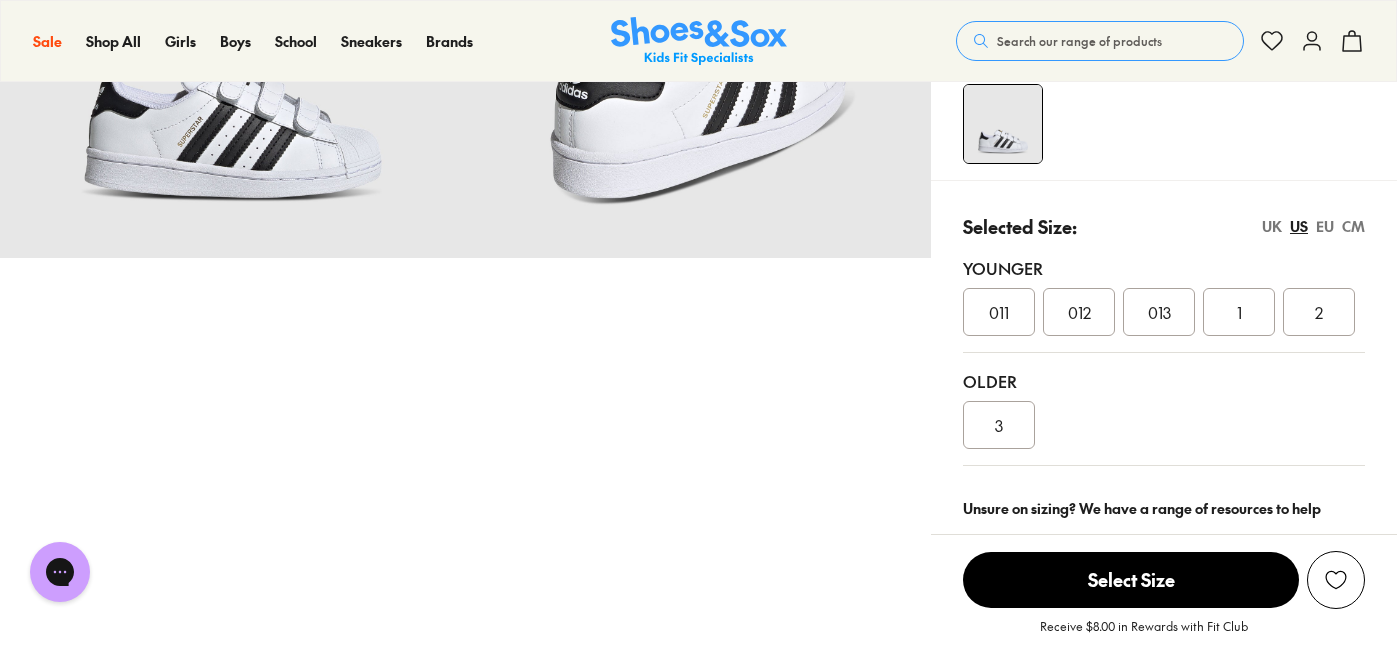 scroll, scrollTop: 0, scrollLeft: 0, axis: both 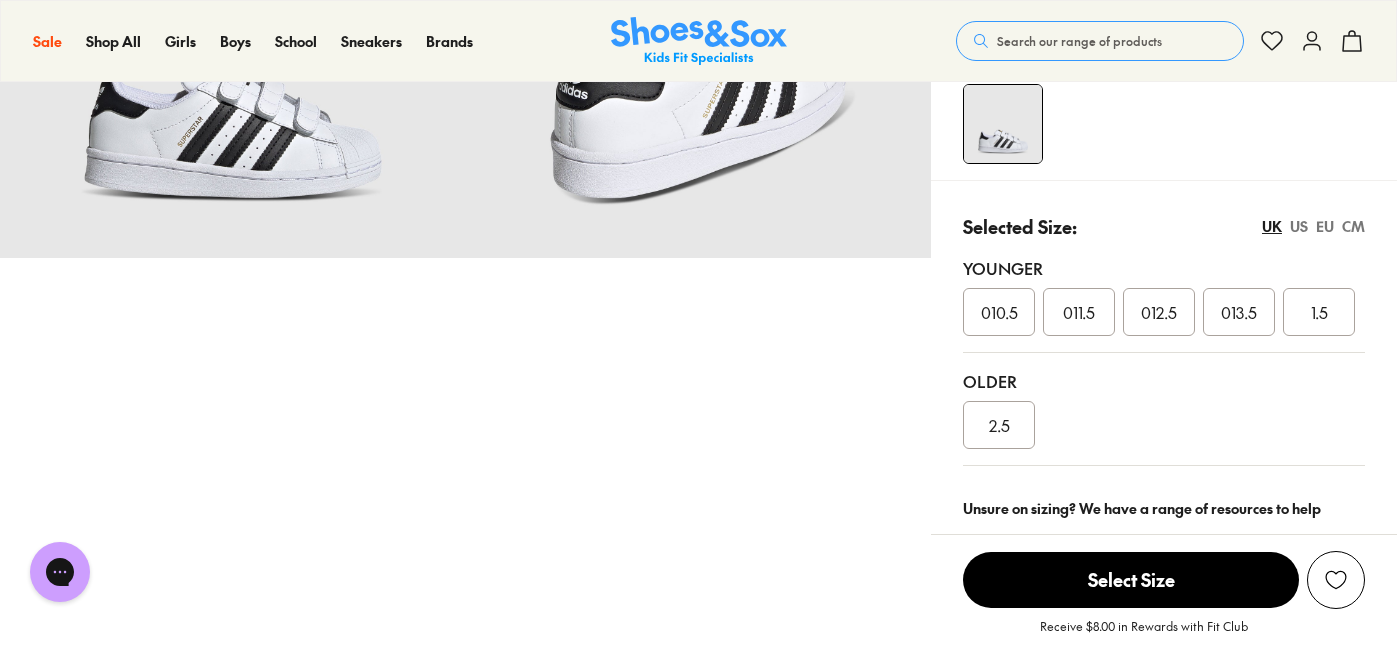 click on "US" at bounding box center (1299, 226) 